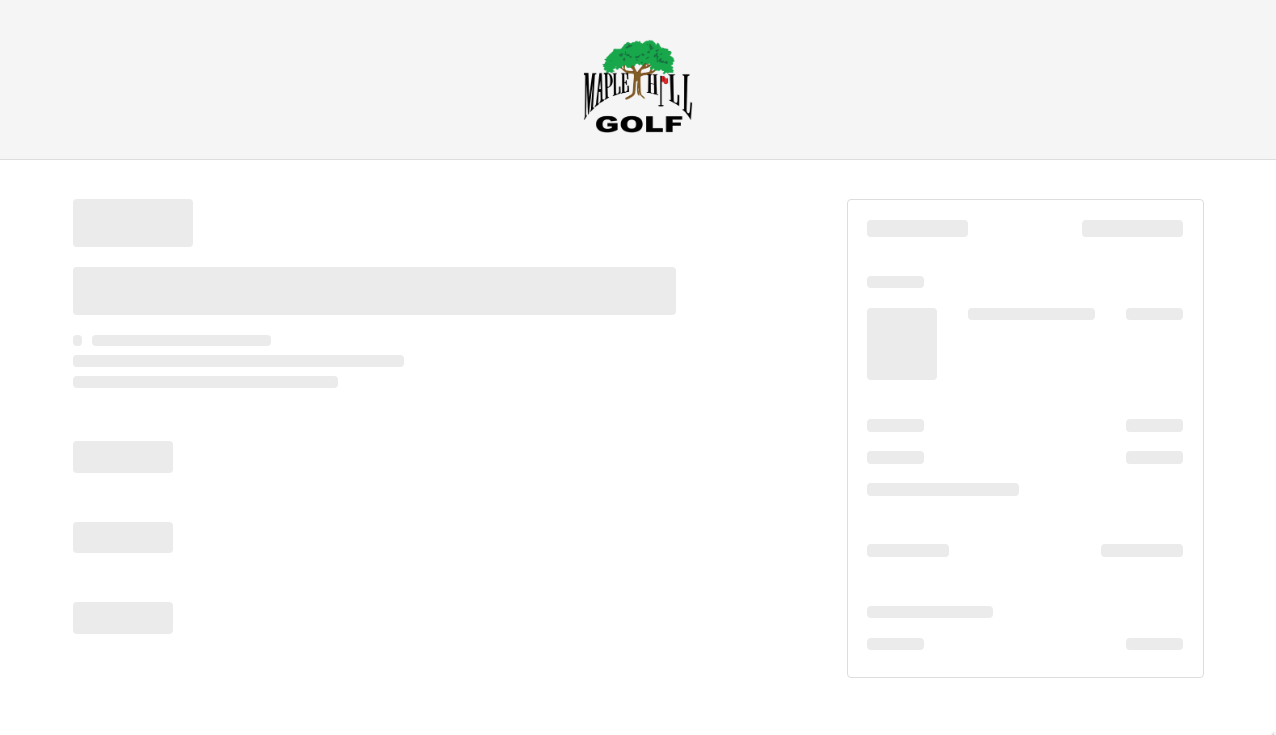 scroll, scrollTop: 0, scrollLeft: 0, axis: both 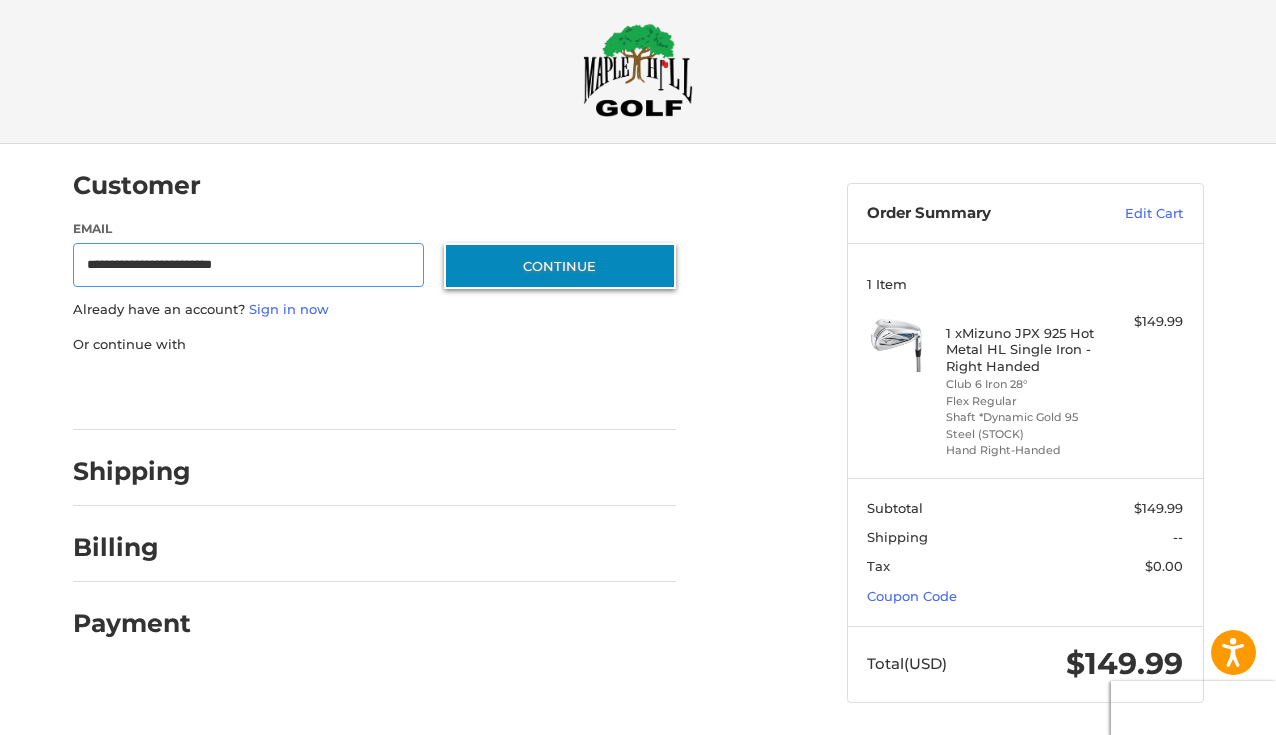 type on "**********" 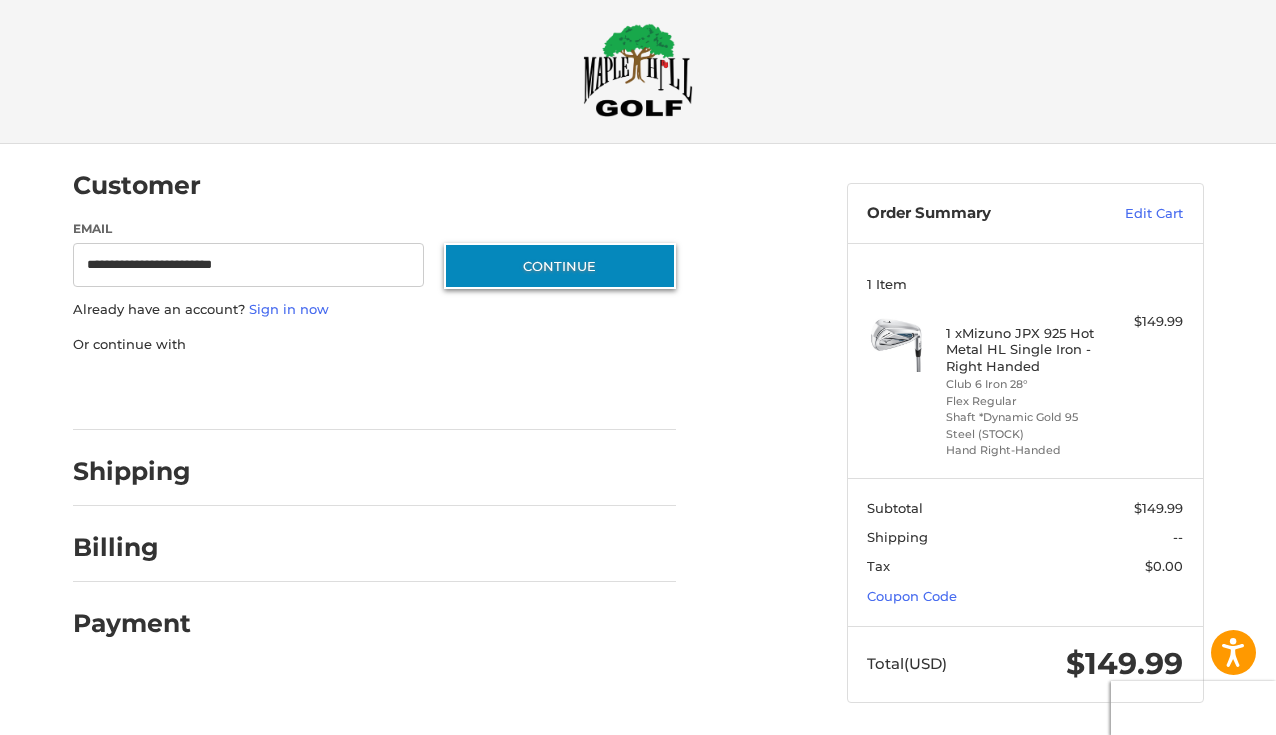 click on "Continue" at bounding box center [560, 266] 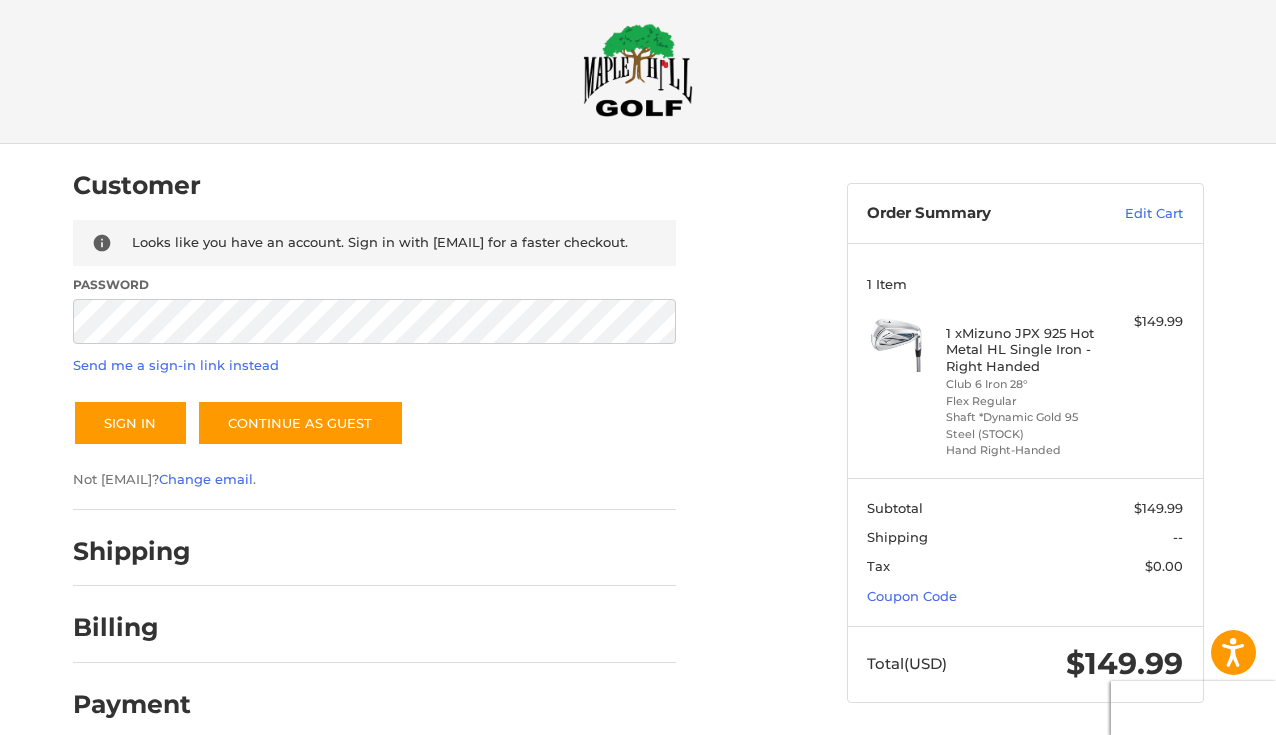 click on "Sign In Continue as guest" at bounding box center (374, 423) 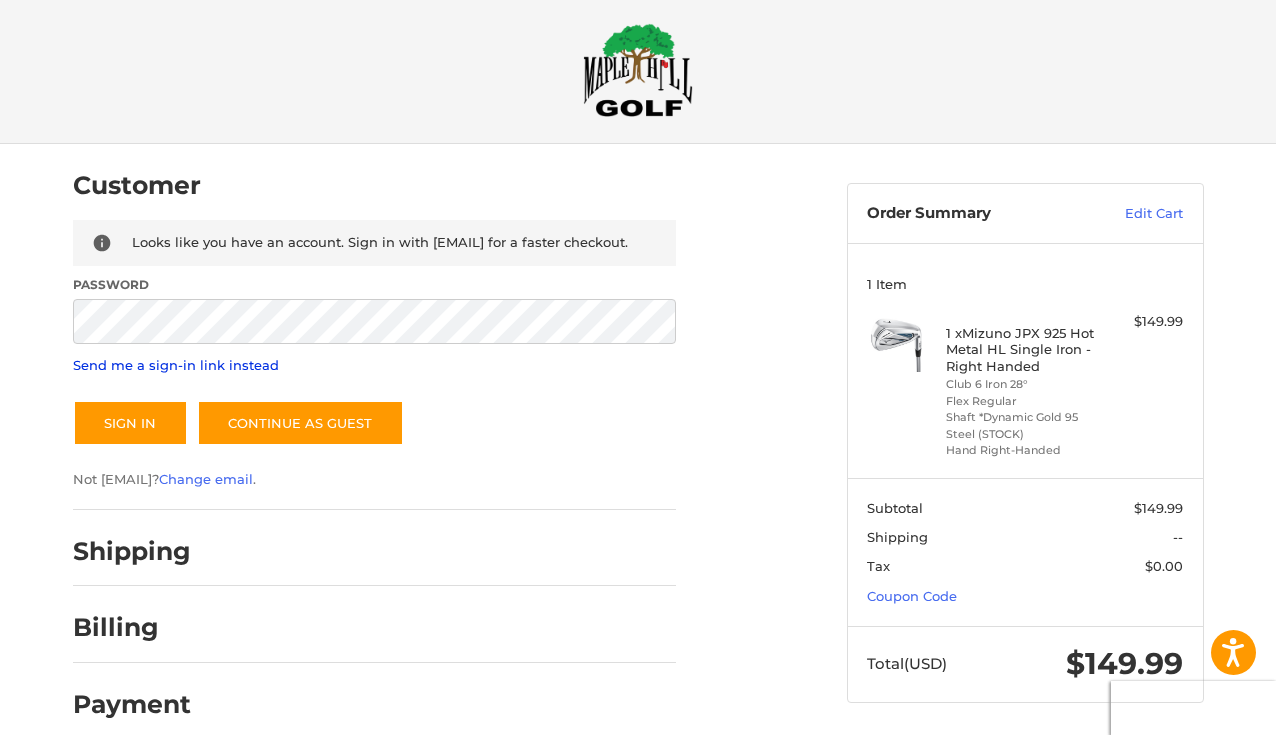 click on "Send me a sign-in link instead" at bounding box center (176, 365) 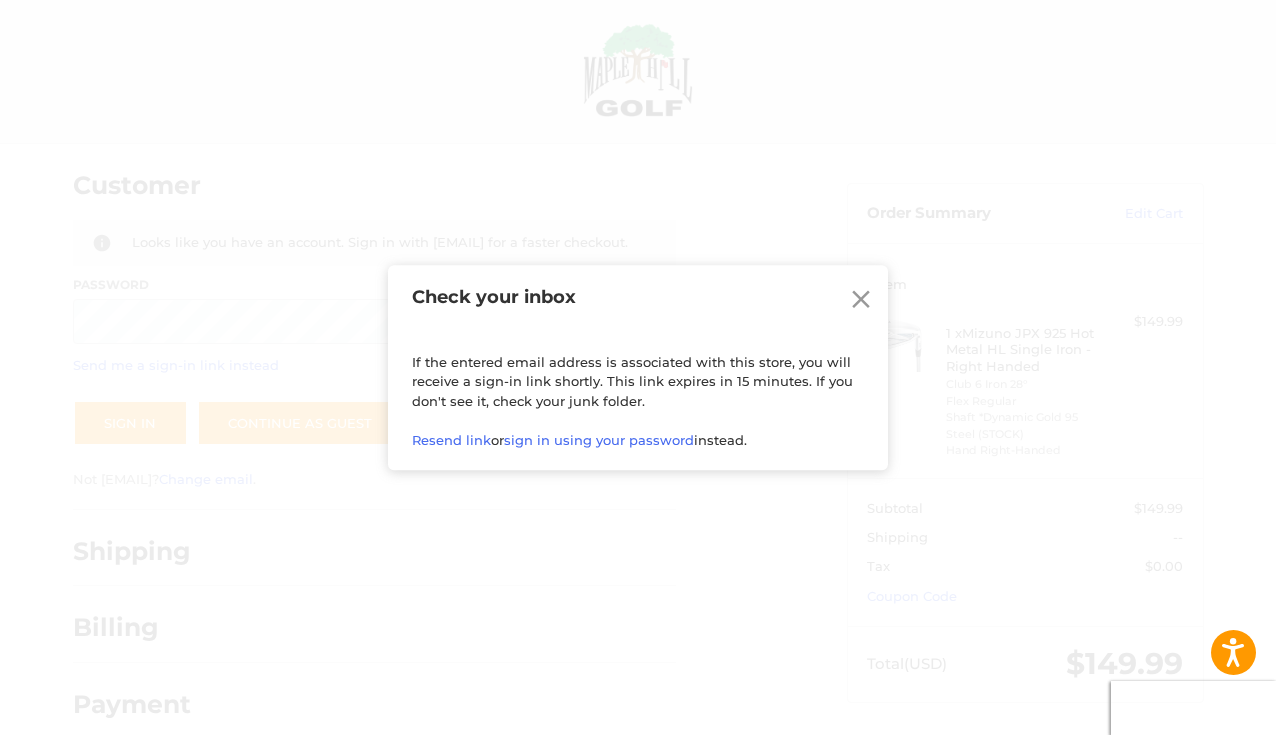 click 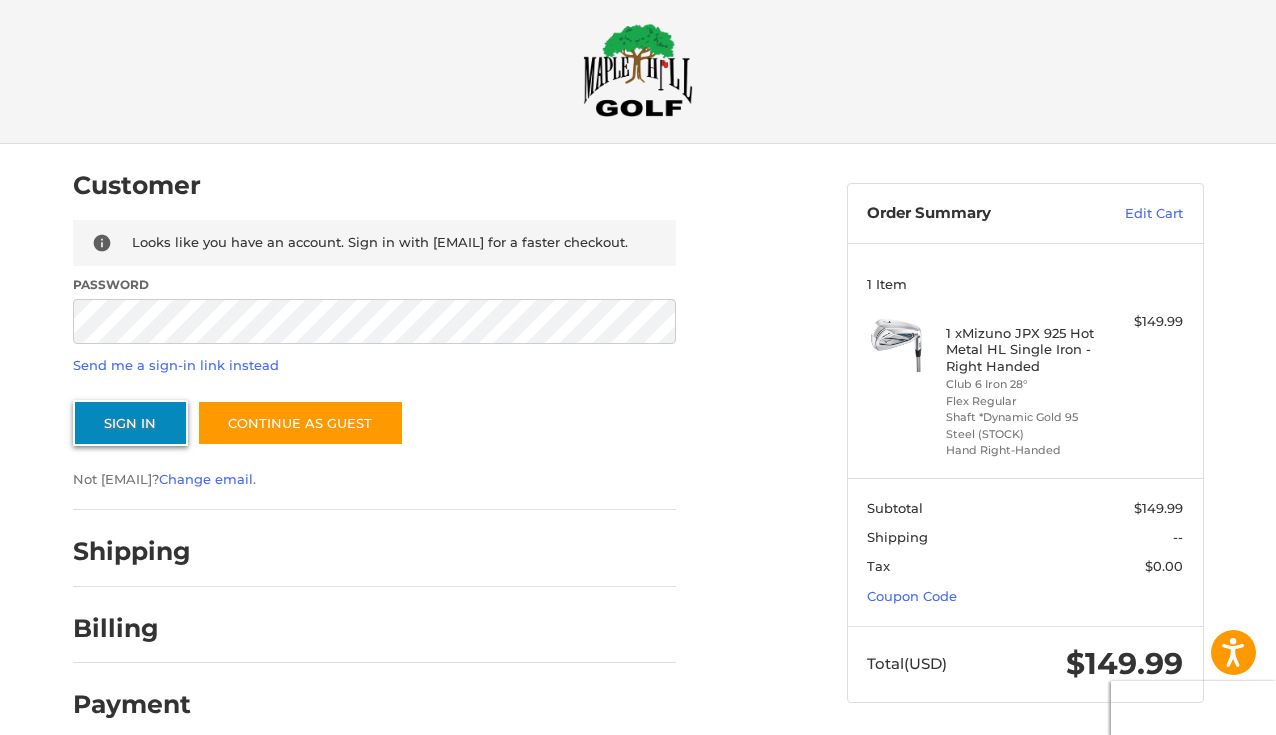 click on "Sign In" at bounding box center [130, 423] 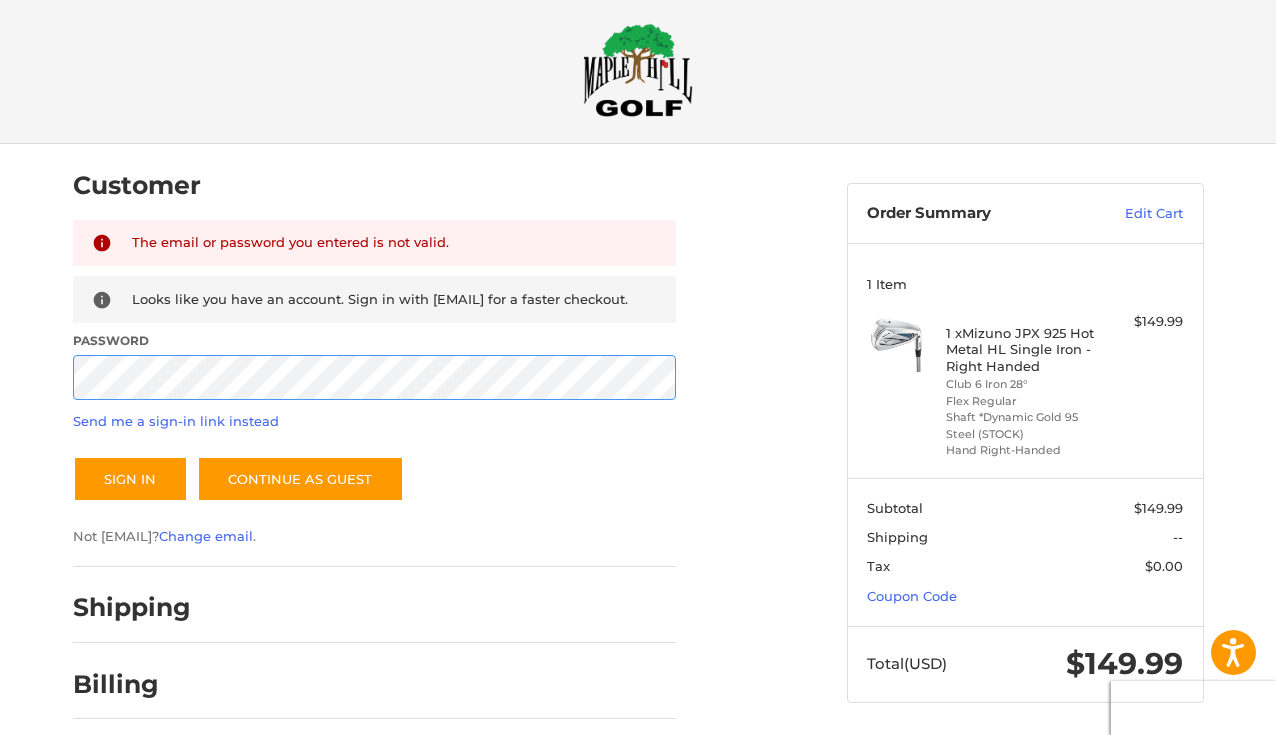 click on "Accessibility Screen-Reader Guide, Feedback, and Issue Reporting | New window
Checkout
Customer Returning Customer The email or password you entered is not valid. Looks like you have an account. Sign in with briansorenson12@gmail.com for a faster checkout. Password Send me a sign-in link instead Sign In Continue as guest Not briansorenson12@gmail.com?  Change email . Shipping Billing Payment Order Summary Edit Cart 1 Item 1 x  Mizuno JPX 925 Hot Metal HL Single Iron - Right Handed Club 6 Iron 28° Flex Regular Shaft *Dynamic Gold 95 Steel (STOCK) Hand Right-Handed $149.99 Subtotal    $149.99 Shipping    -- Tax    $0.00 Coupon Code Total  (USD)    $149.99" at bounding box center (638, 399) 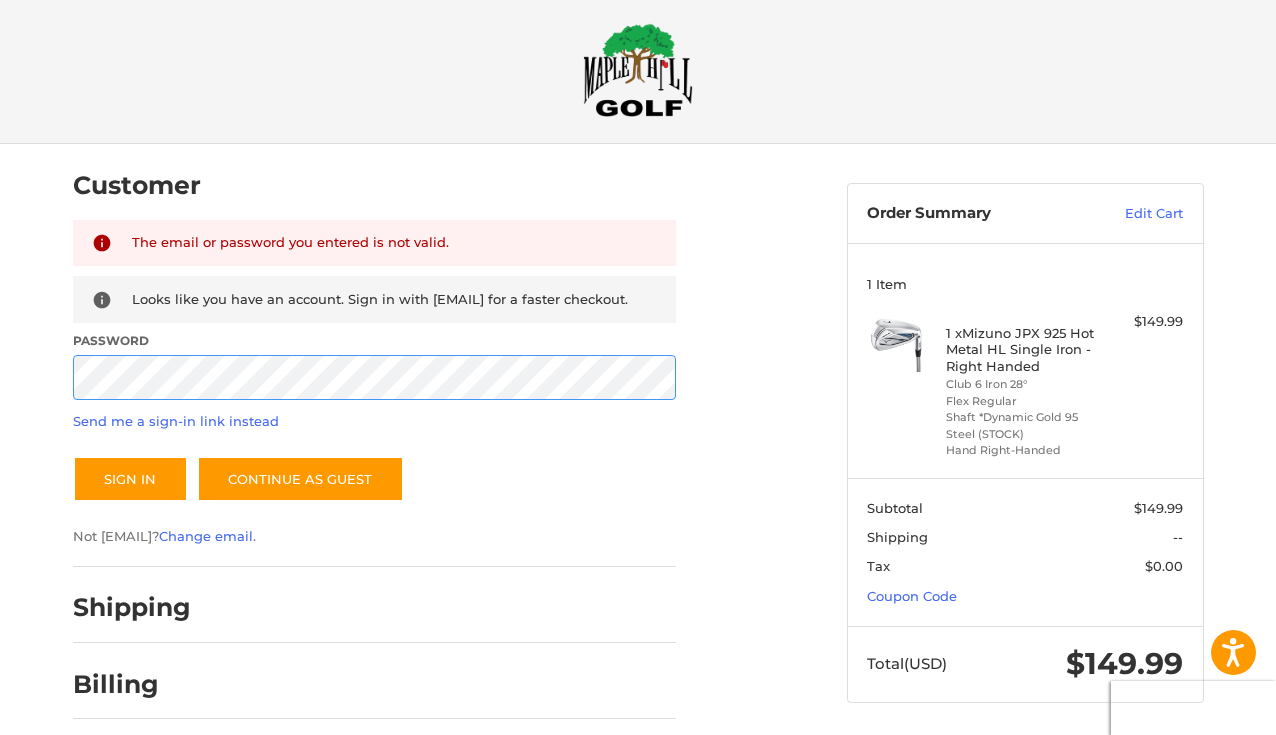 click on "Customer Returning Customer The email or password you entered is not valid. Looks like you have an account. Sign in with briansorenson12@gmail.com for a faster checkout. Password Send me a sign-in link instead Sign In Continue as guest Not briansorenson12@gmail.com?  Change email . Shipping Billing Payment Order Summary Edit Cart 1 Item 1 x  Mizuno JPX 925 Hot Metal HL Single Iron - Right Handed Club 6 Iron 28° Flex Regular Shaft *Dynamic Gold 95 Steel (STOCK) Hand Right-Handed $149.99 Subtotal    $149.99 Shipping    -- Tax    $0.00 Coupon Code Total  (USD)    $149.99" at bounding box center (638, 478) 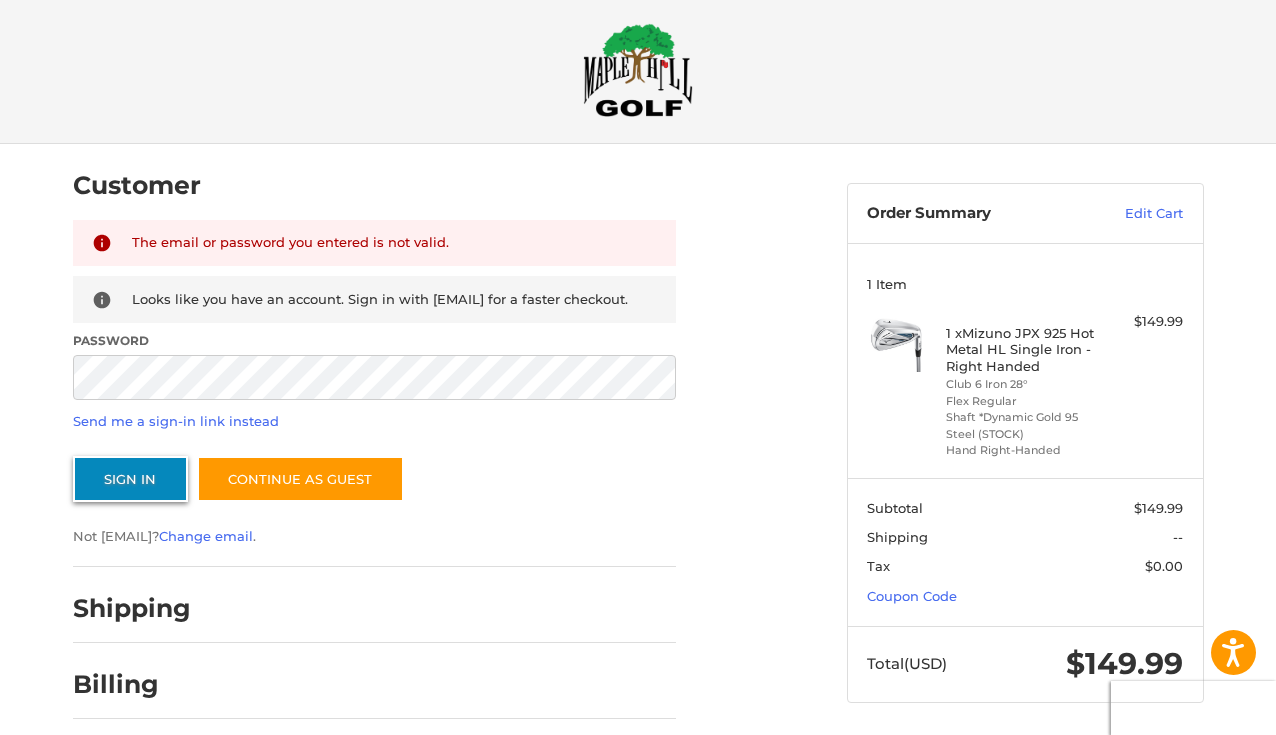 click on "Sign In" at bounding box center [130, 479] 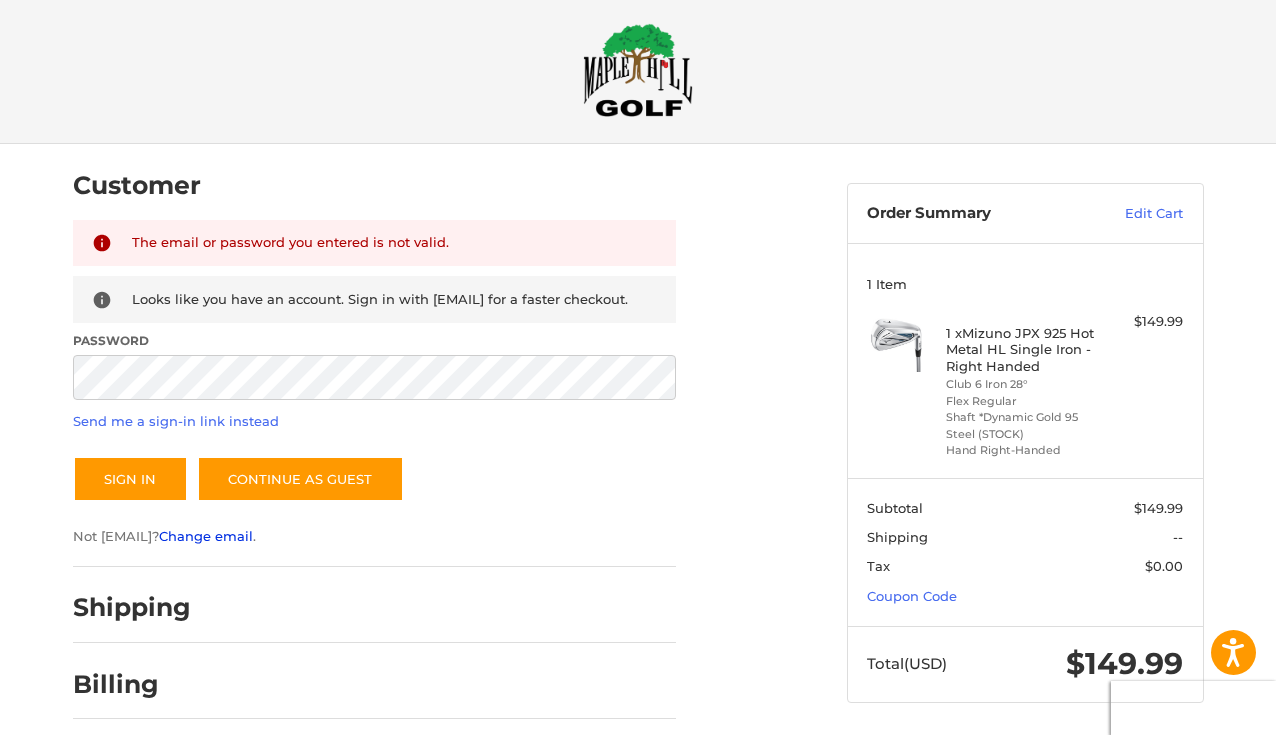 click on "Change email" at bounding box center (206, 536) 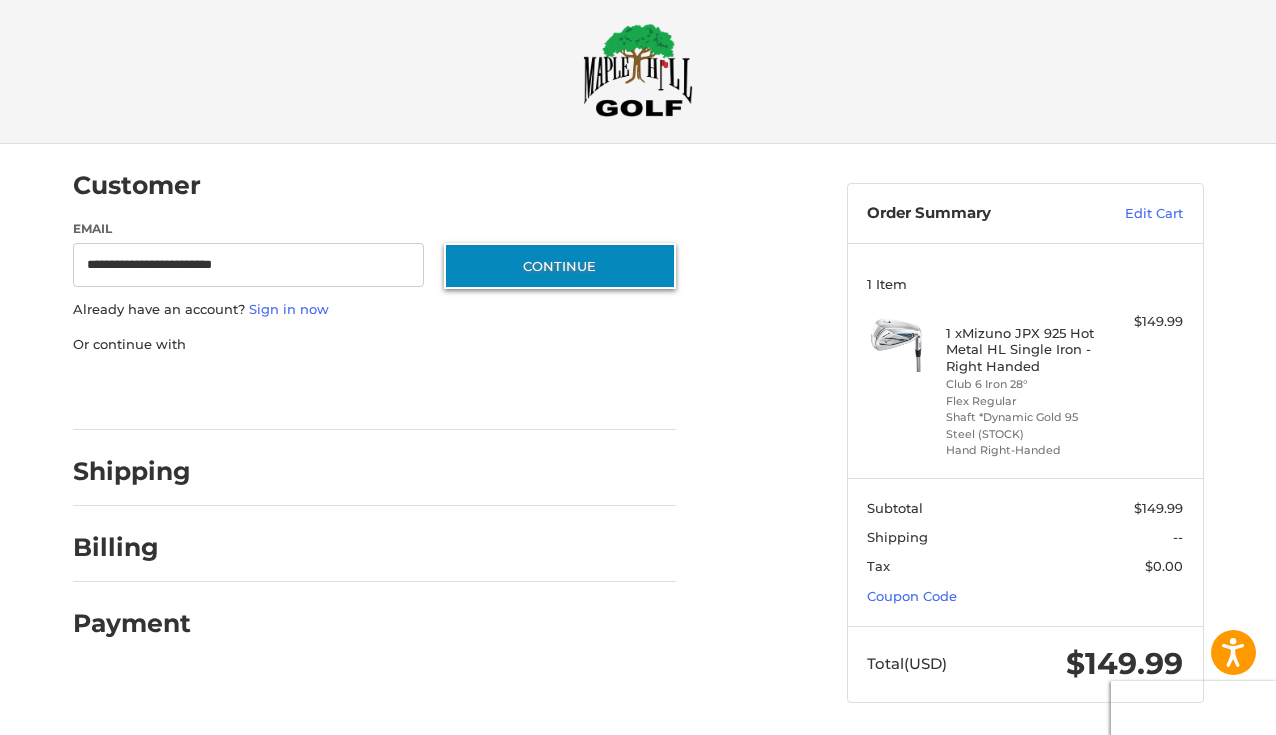 click on "Continue" at bounding box center (560, 266) 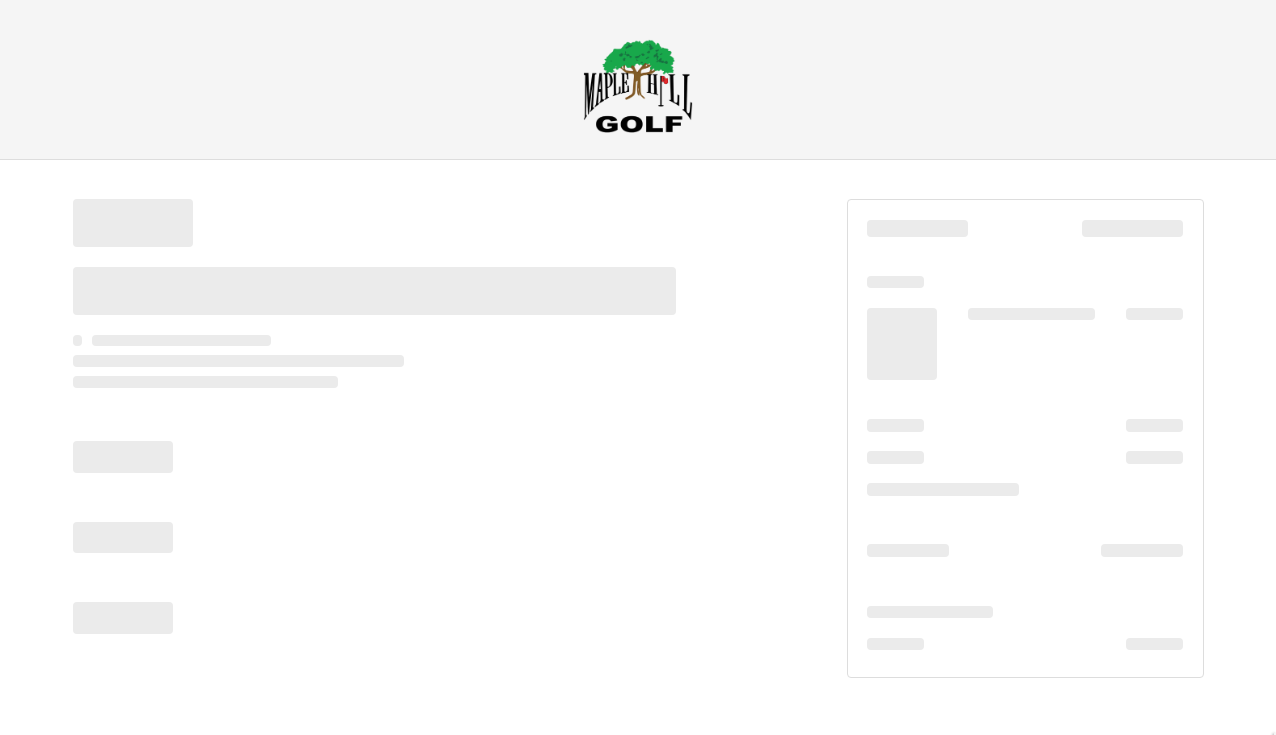 scroll, scrollTop: 0, scrollLeft: 0, axis: both 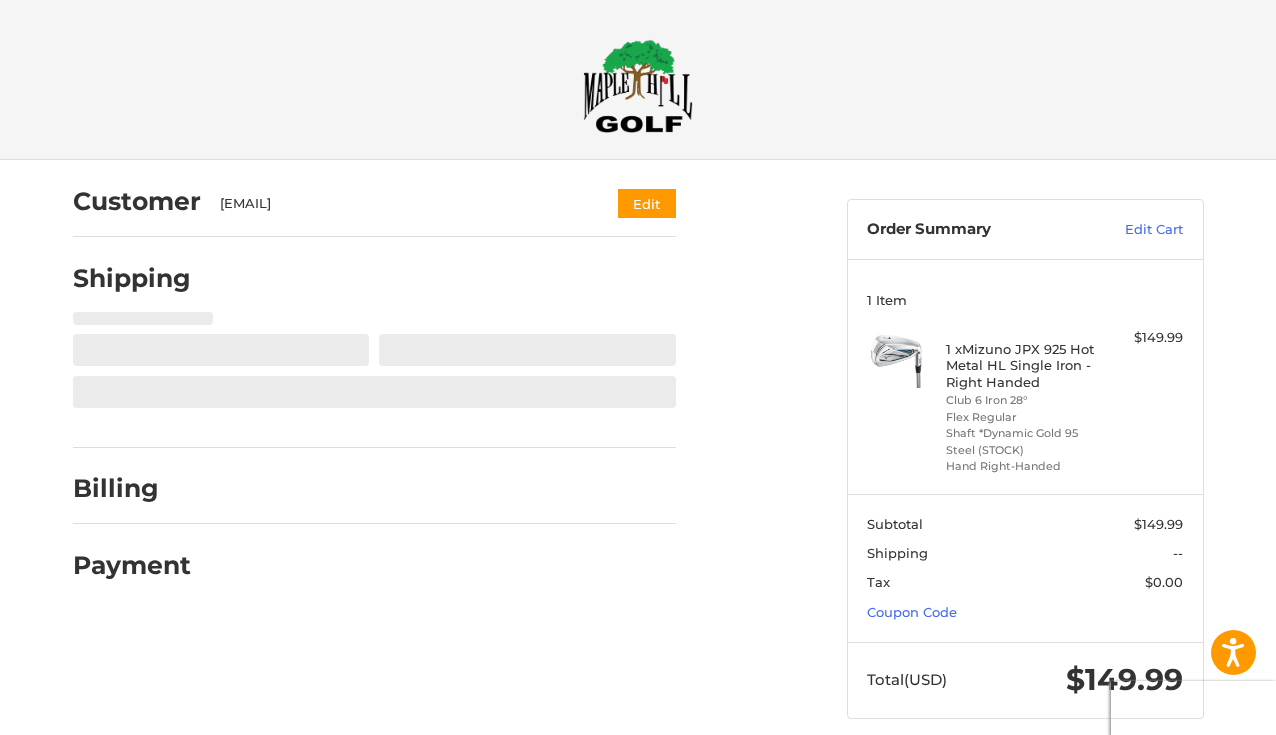 select on "**" 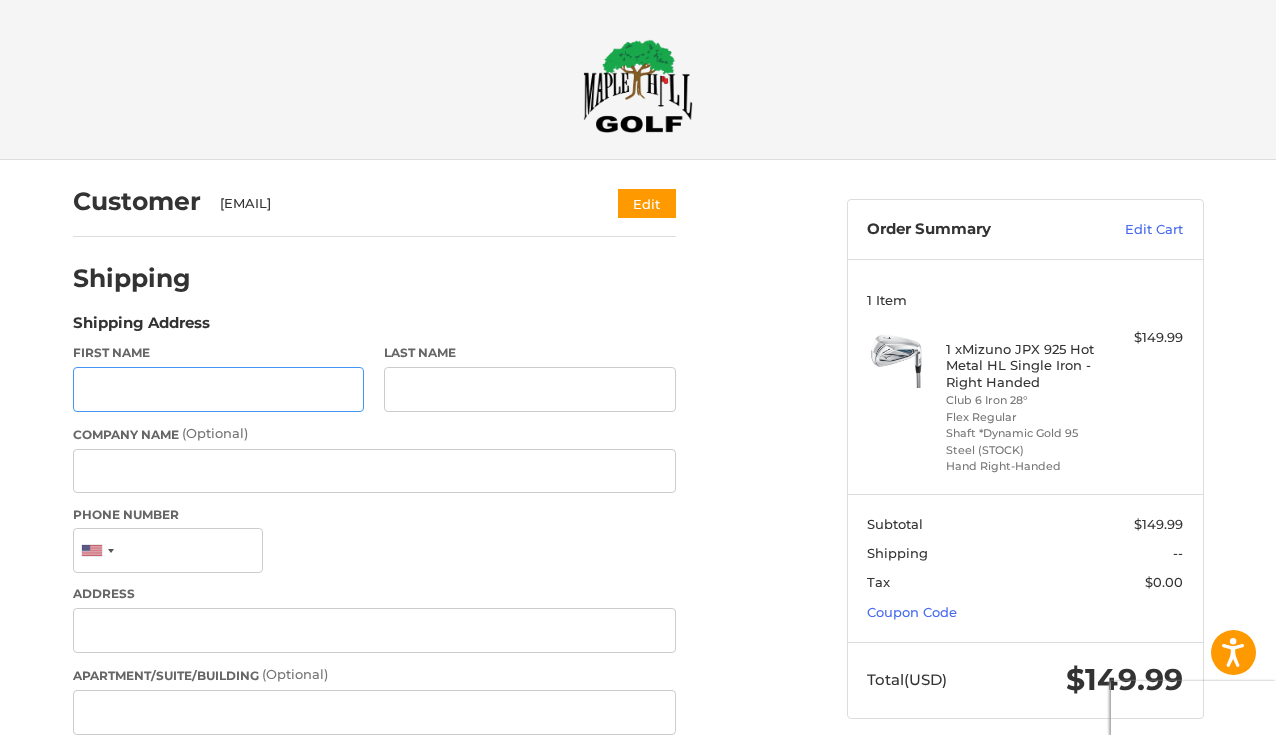 scroll, scrollTop: 89, scrollLeft: 0, axis: vertical 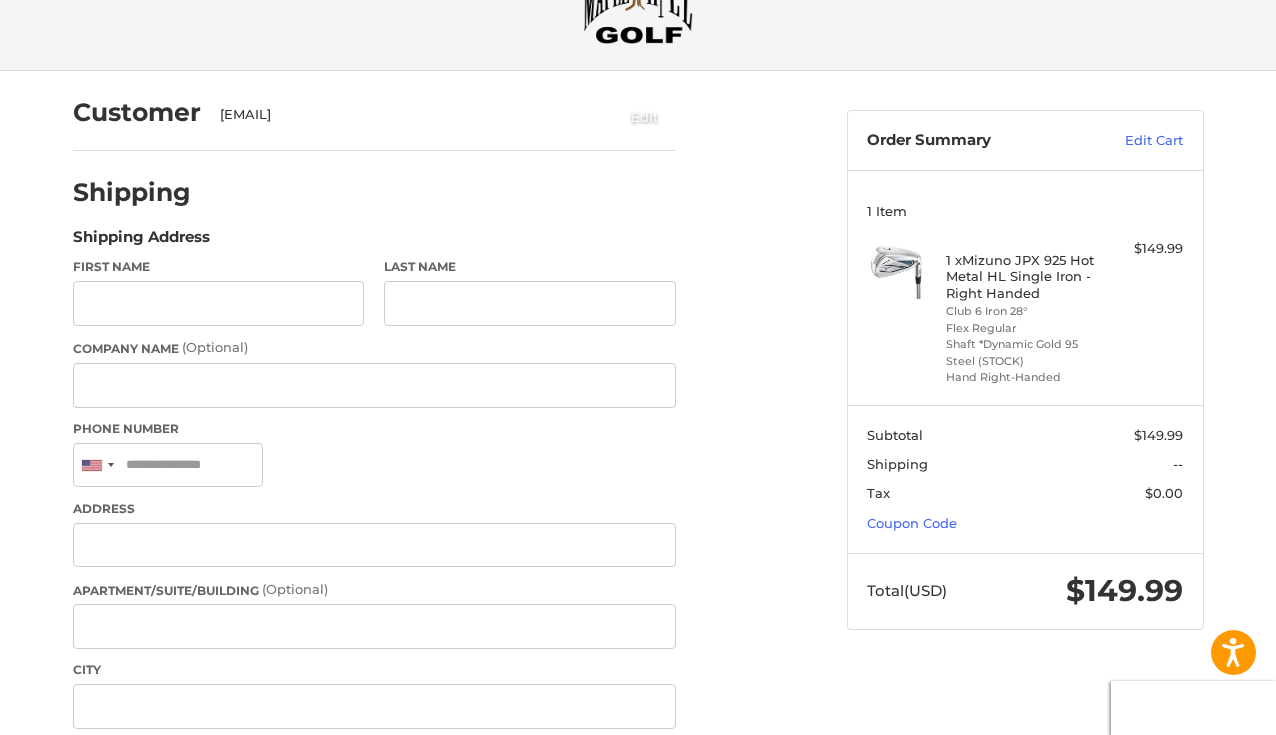 click on "Edit" at bounding box center (645, 116) 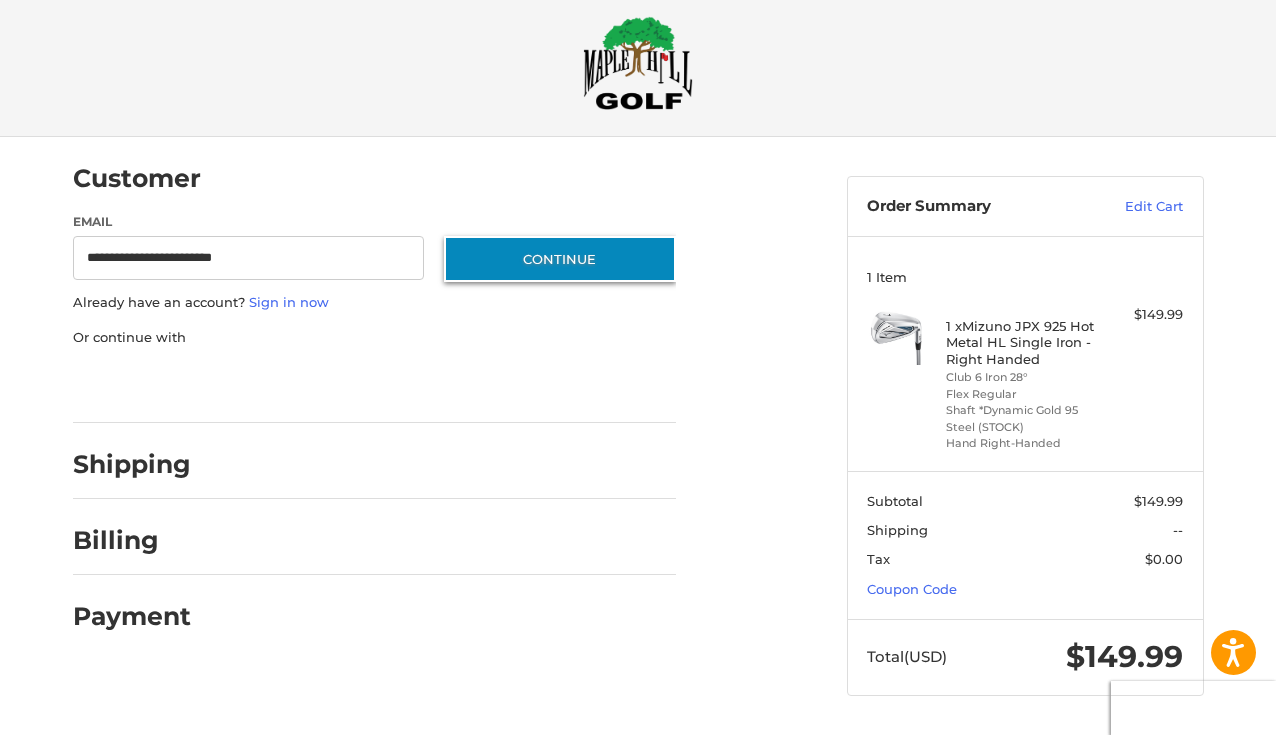scroll, scrollTop: 16, scrollLeft: 0, axis: vertical 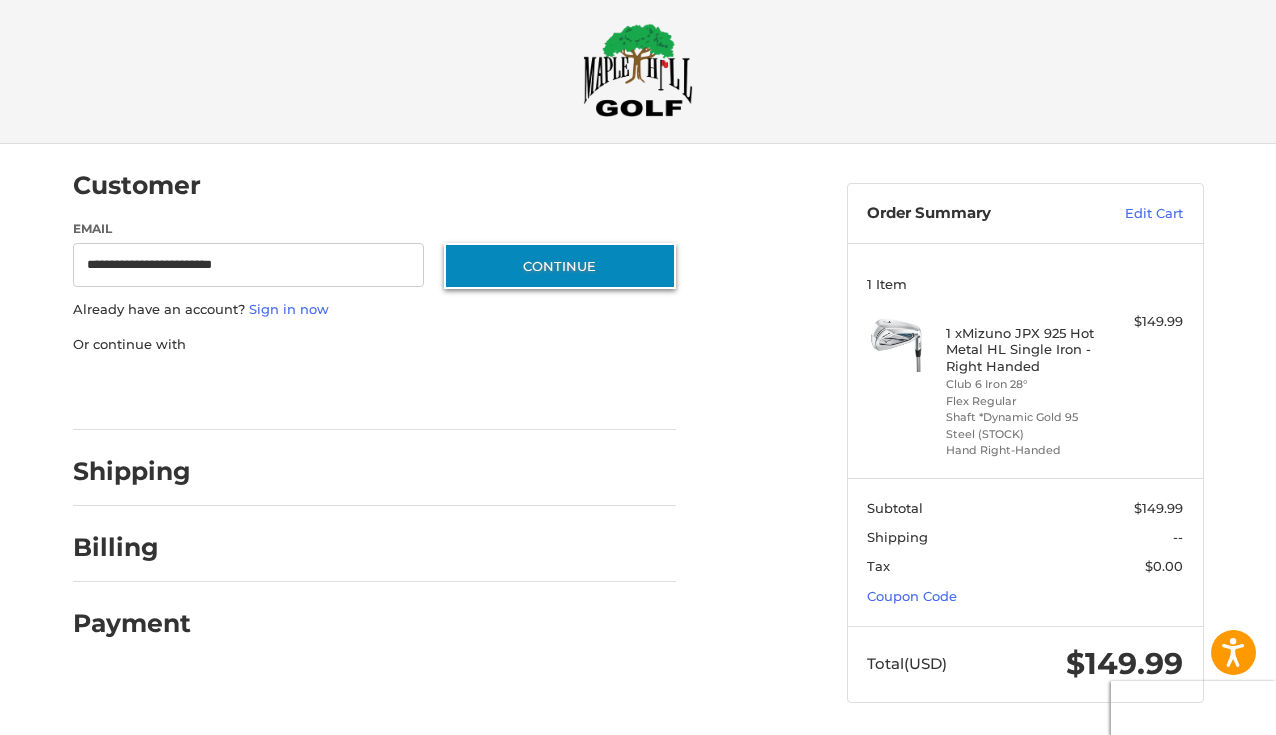 click on "Continue" at bounding box center (560, 266) 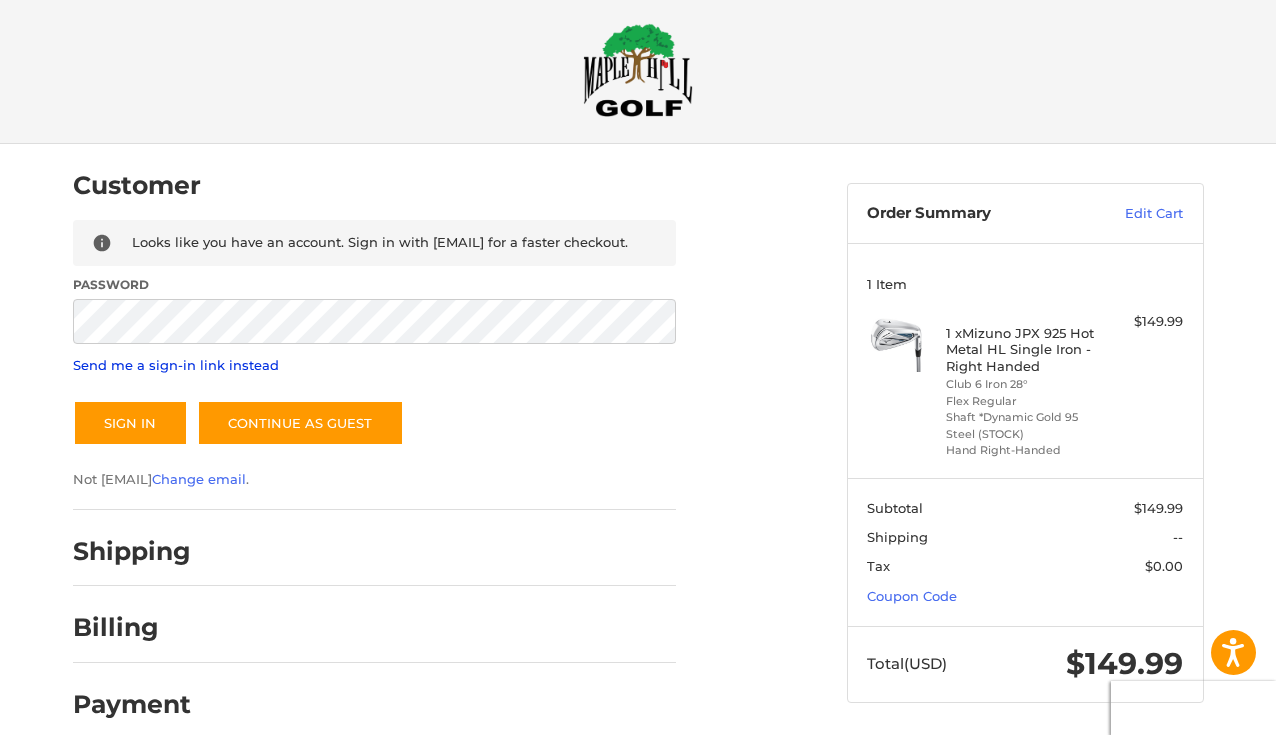 click on "Send me a sign-in link instead" at bounding box center [176, 365] 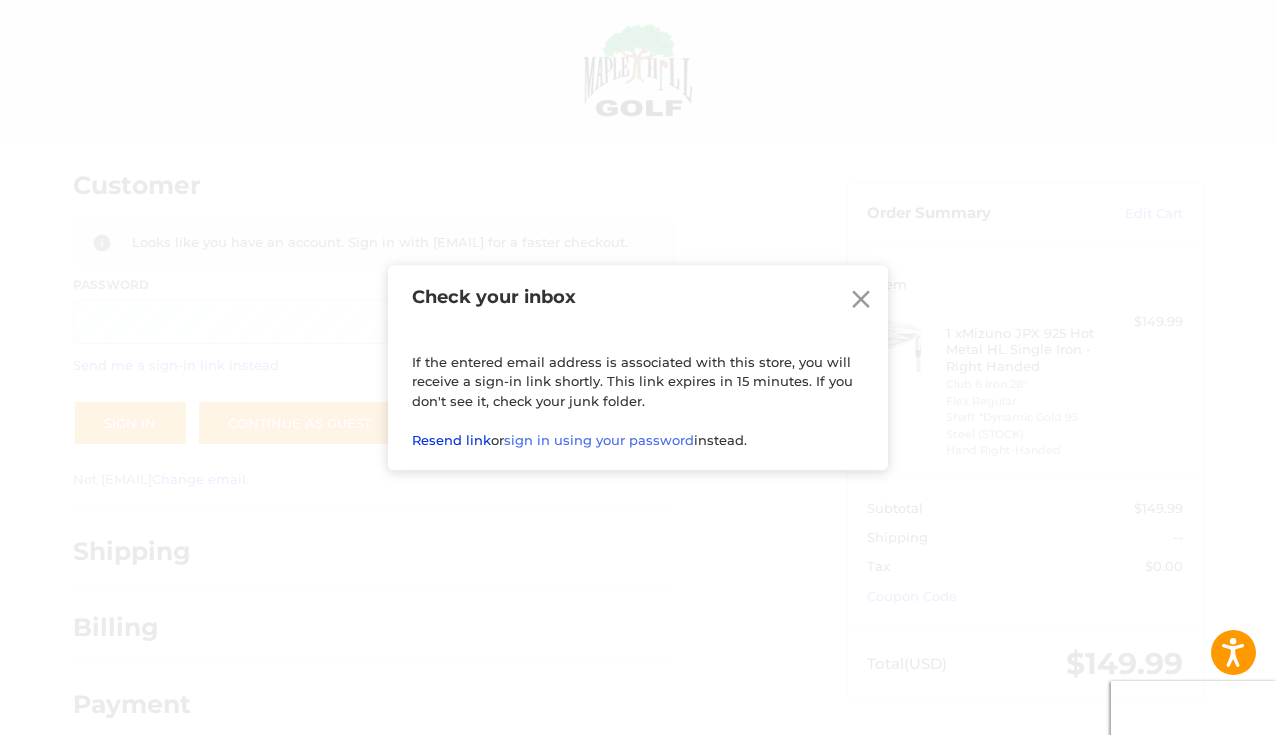 click on "Resend link" at bounding box center [451, 440] 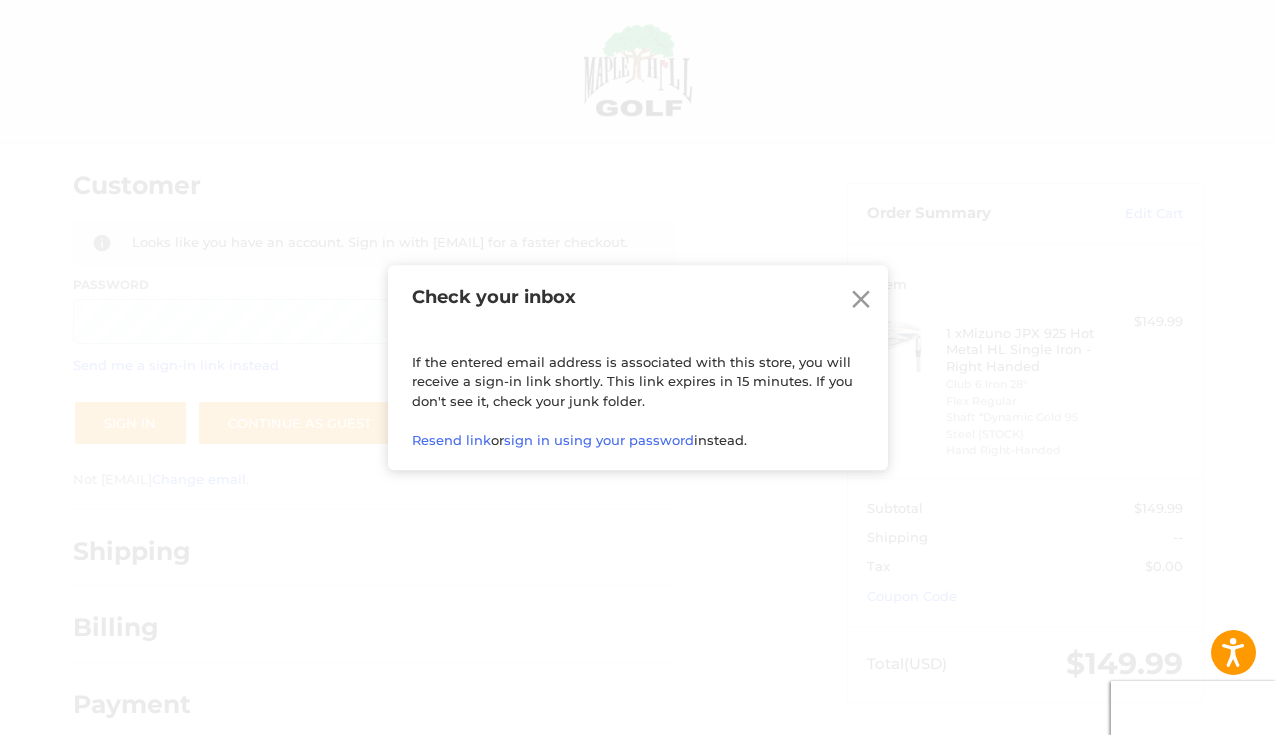 click 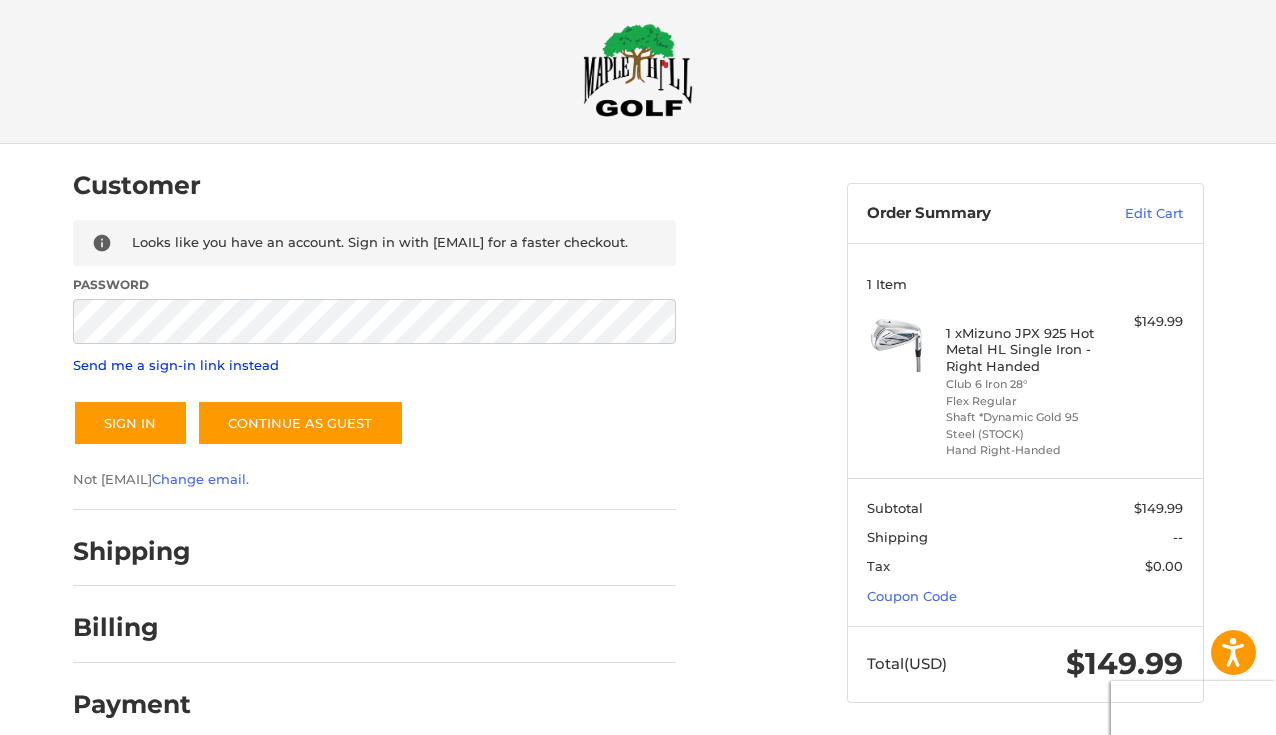 click on "Send me a sign-in link instead" at bounding box center (176, 365) 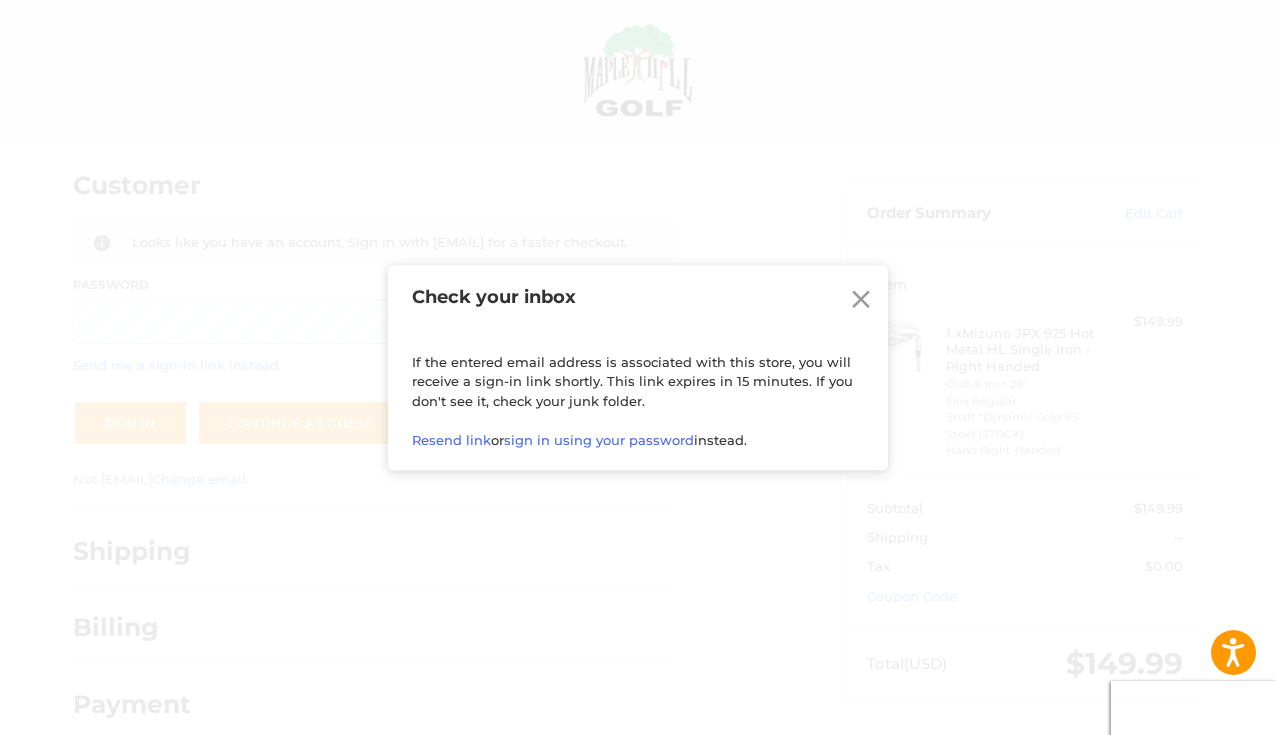 click 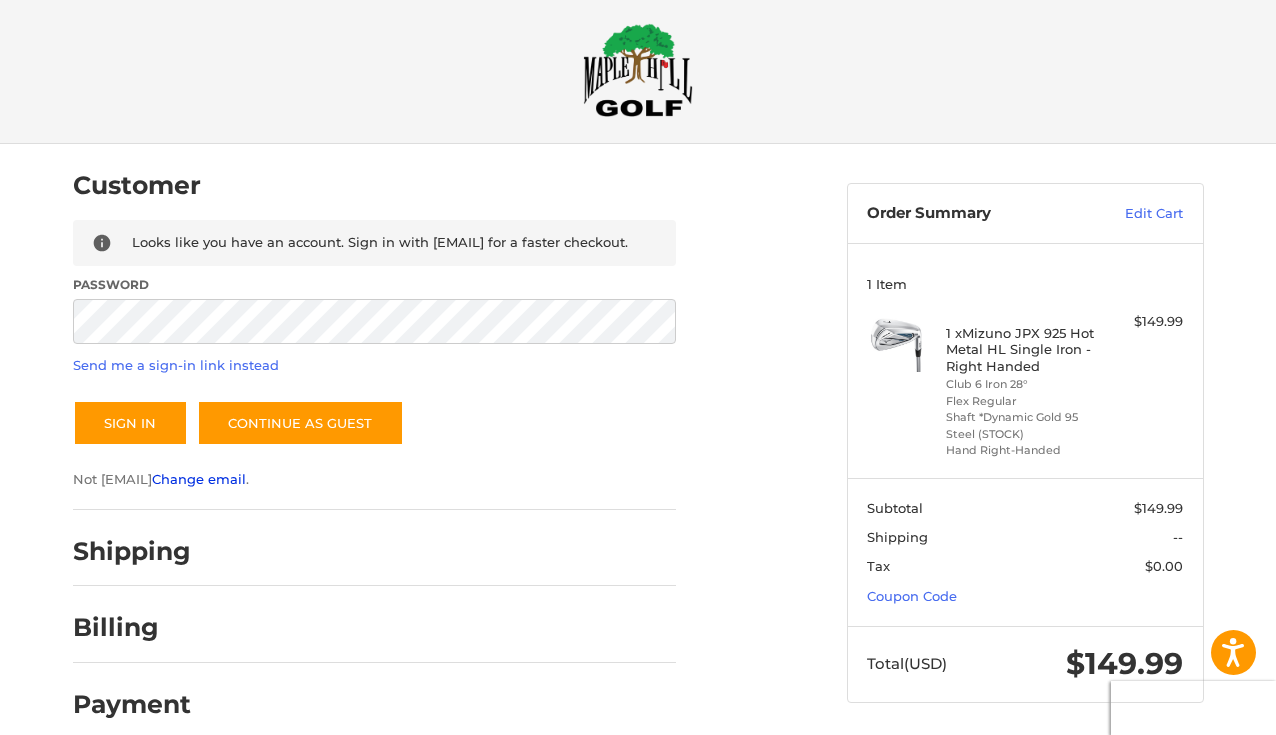 click on "Change email" at bounding box center (199, 479) 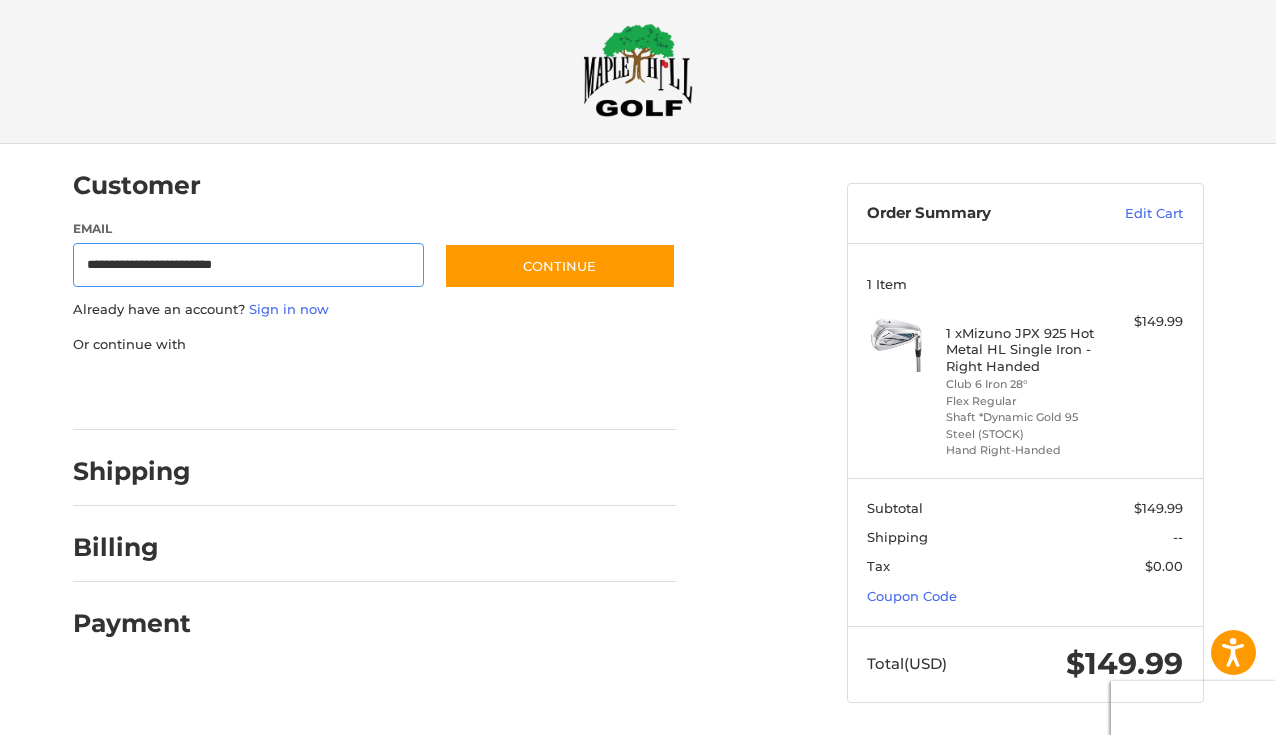 drag, startPoint x: 290, startPoint y: 274, endPoint x: -2, endPoint y: 219, distance: 297.13464 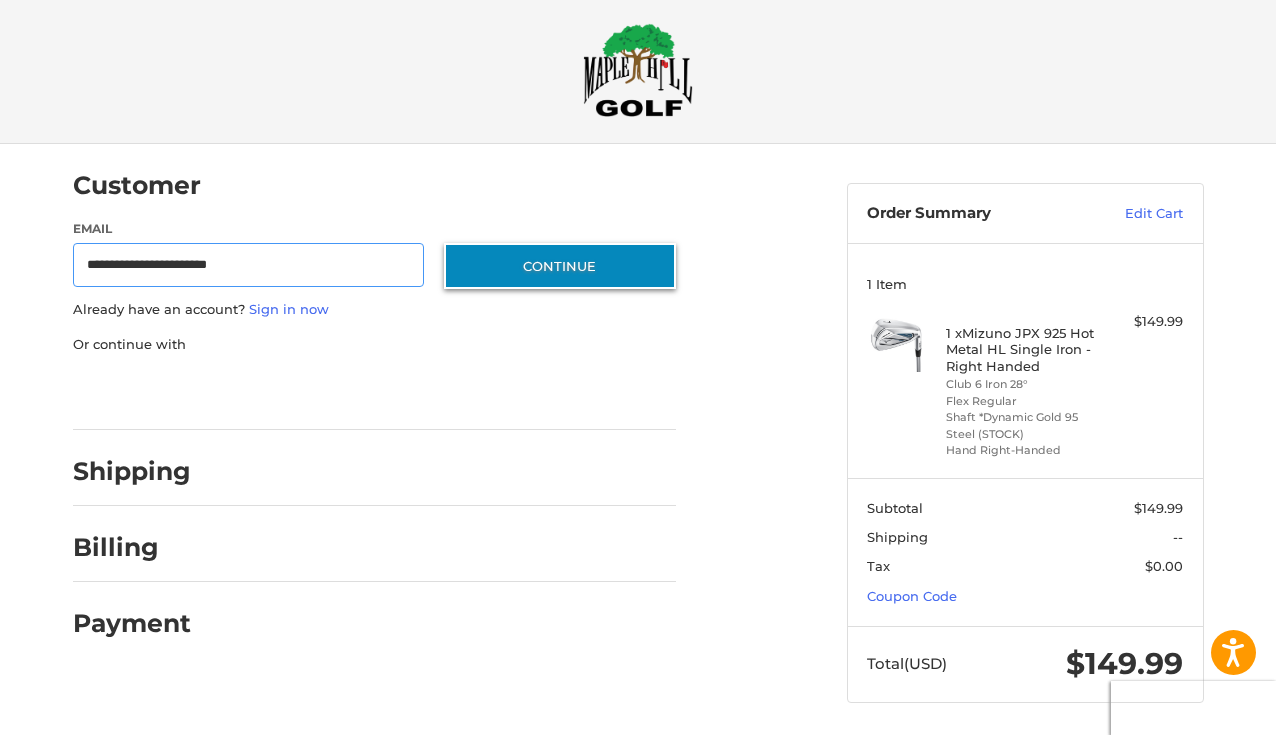 type on "**********" 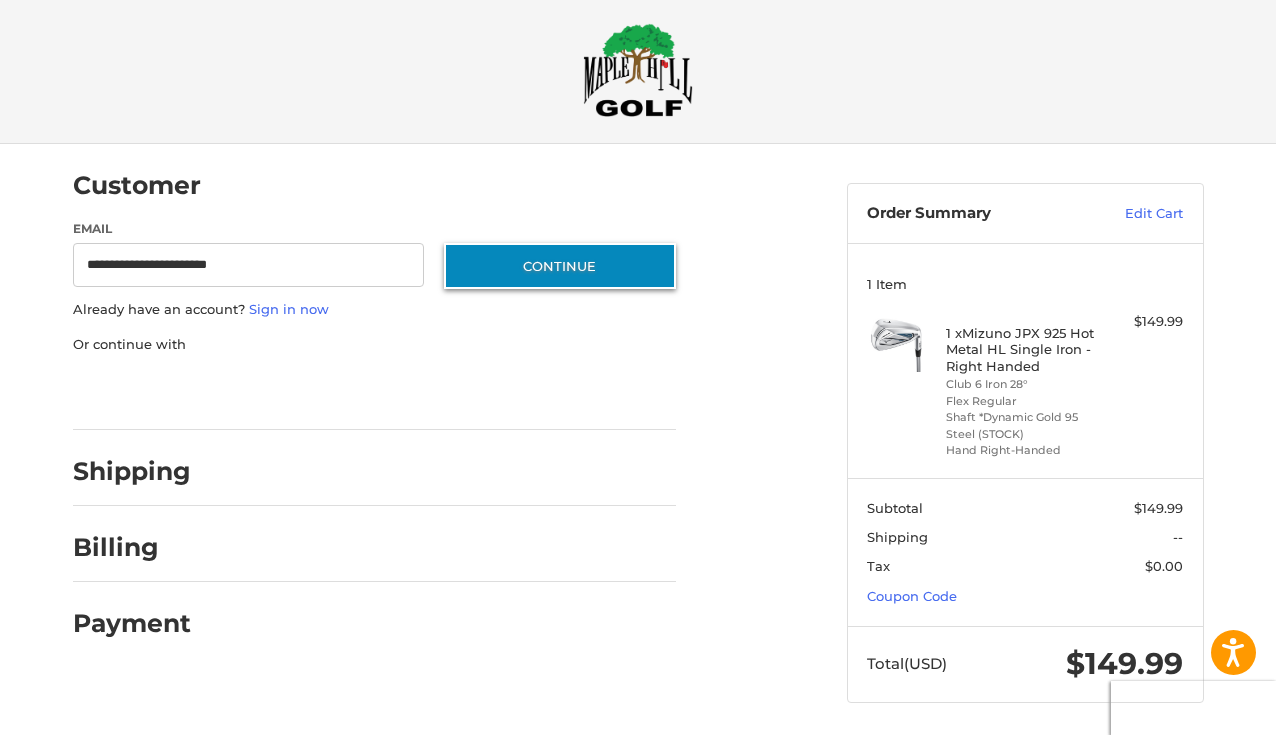 click on "Continue" at bounding box center (560, 266) 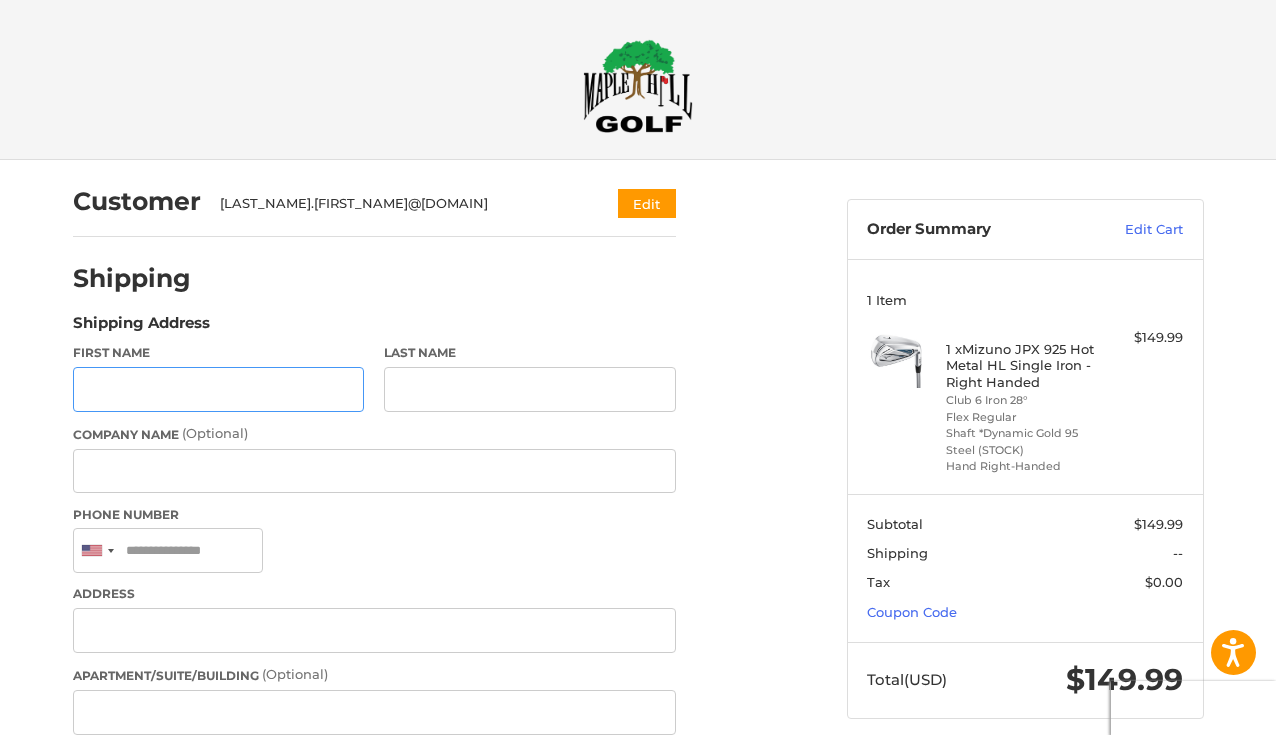 scroll, scrollTop: 0, scrollLeft: 0, axis: both 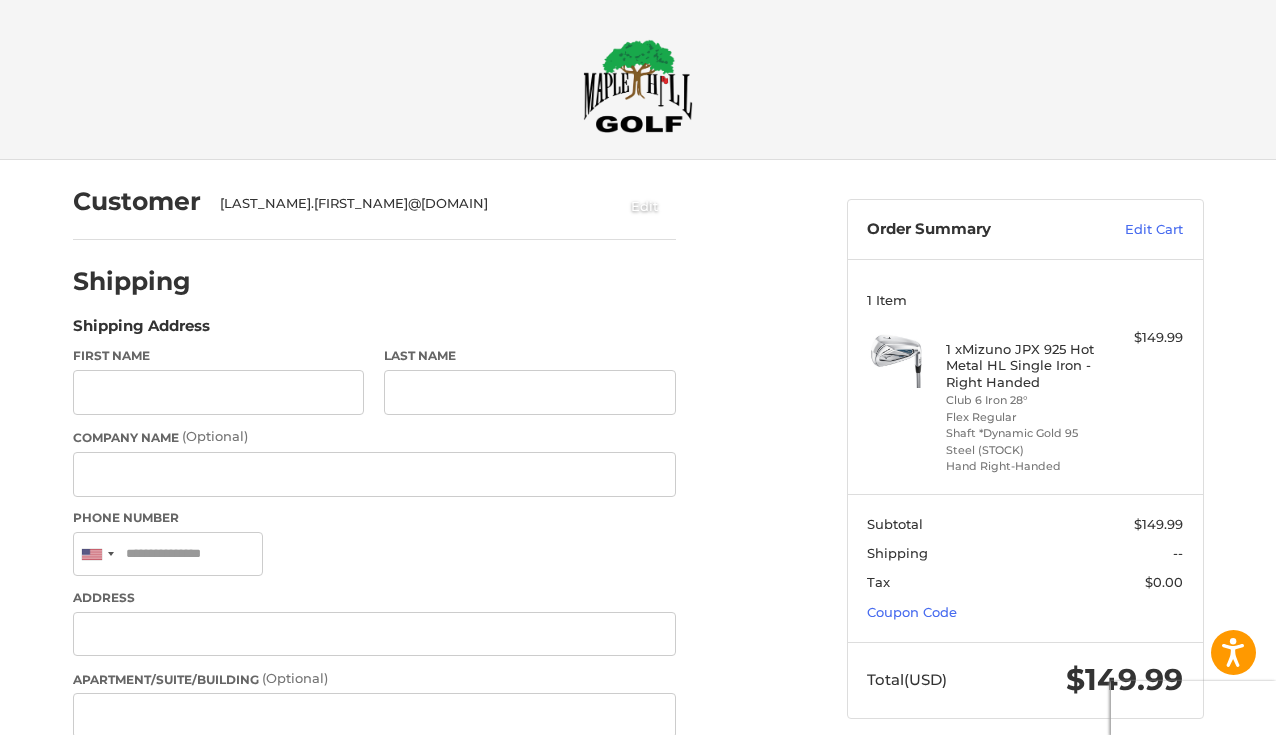 click on "Edit" at bounding box center [645, 205] 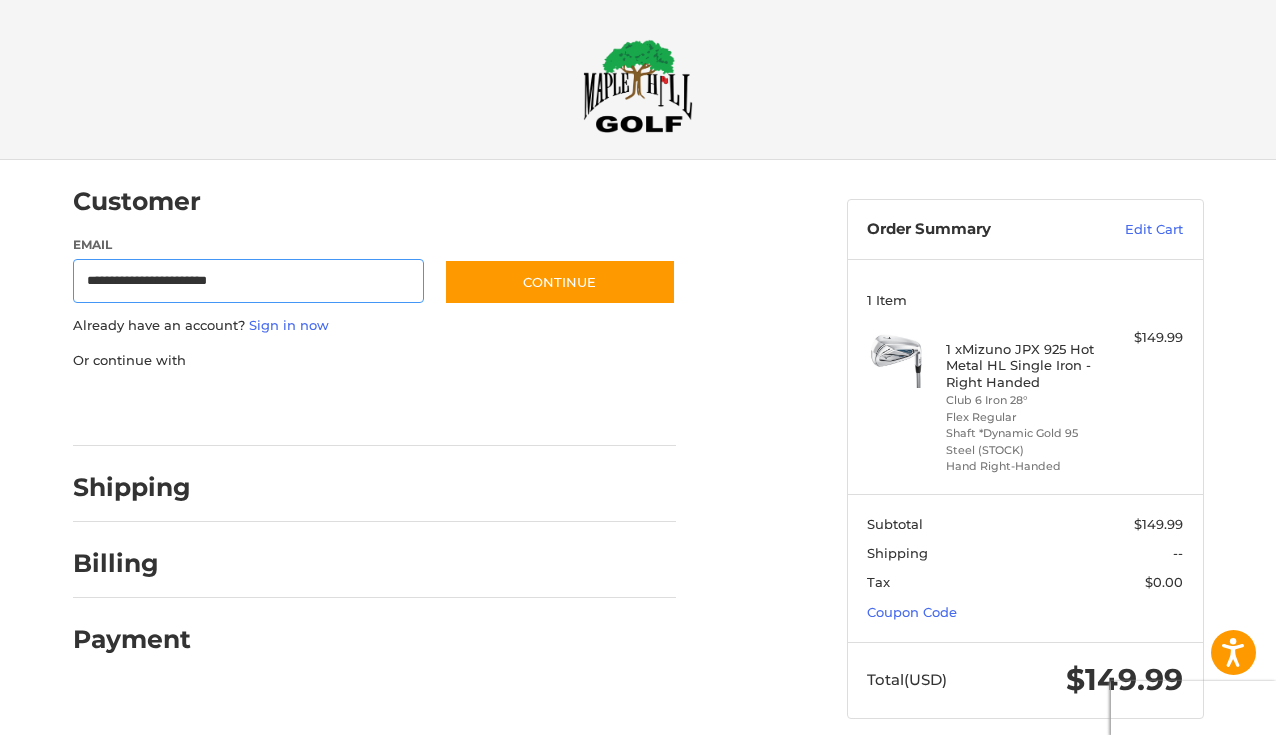 scroll, scrollTop: 16, scrollLeft: 0, axis: vertical 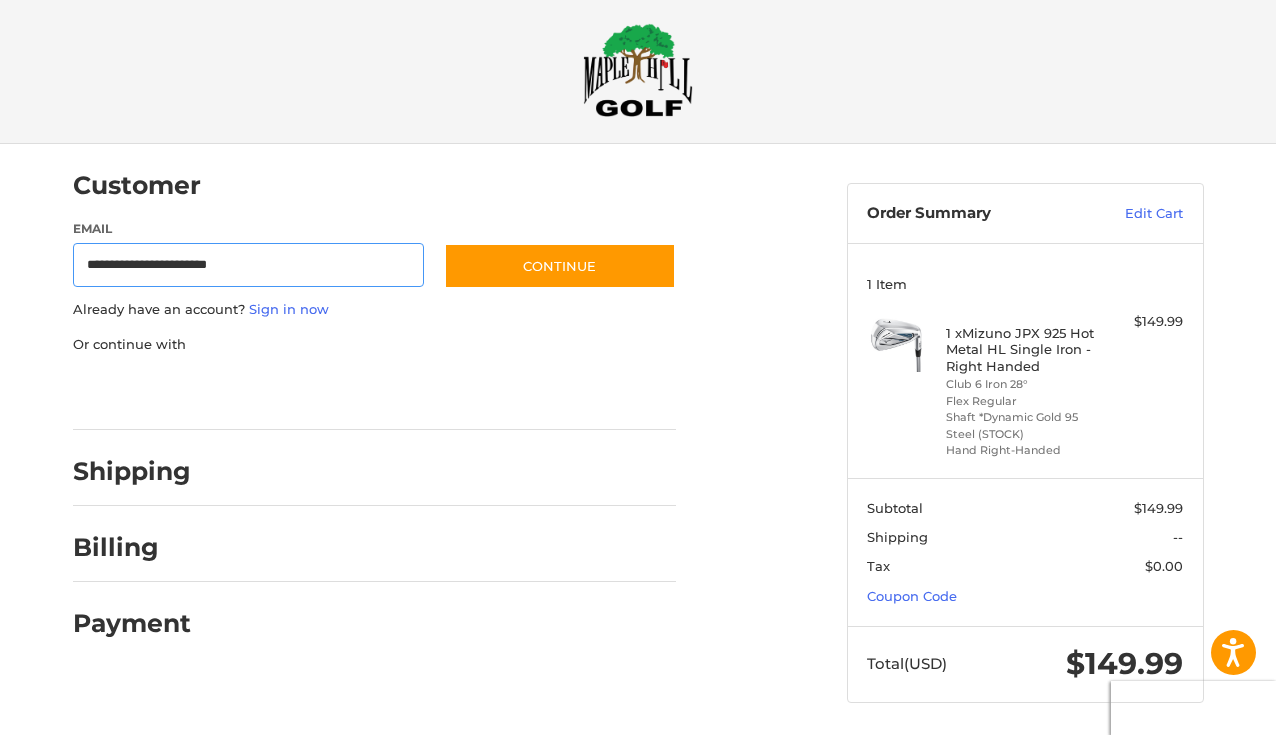 drag, startPoint x: 308, startPoint y: 276, endPoint x: 22, endPoint y: 238, distance: 288.51343 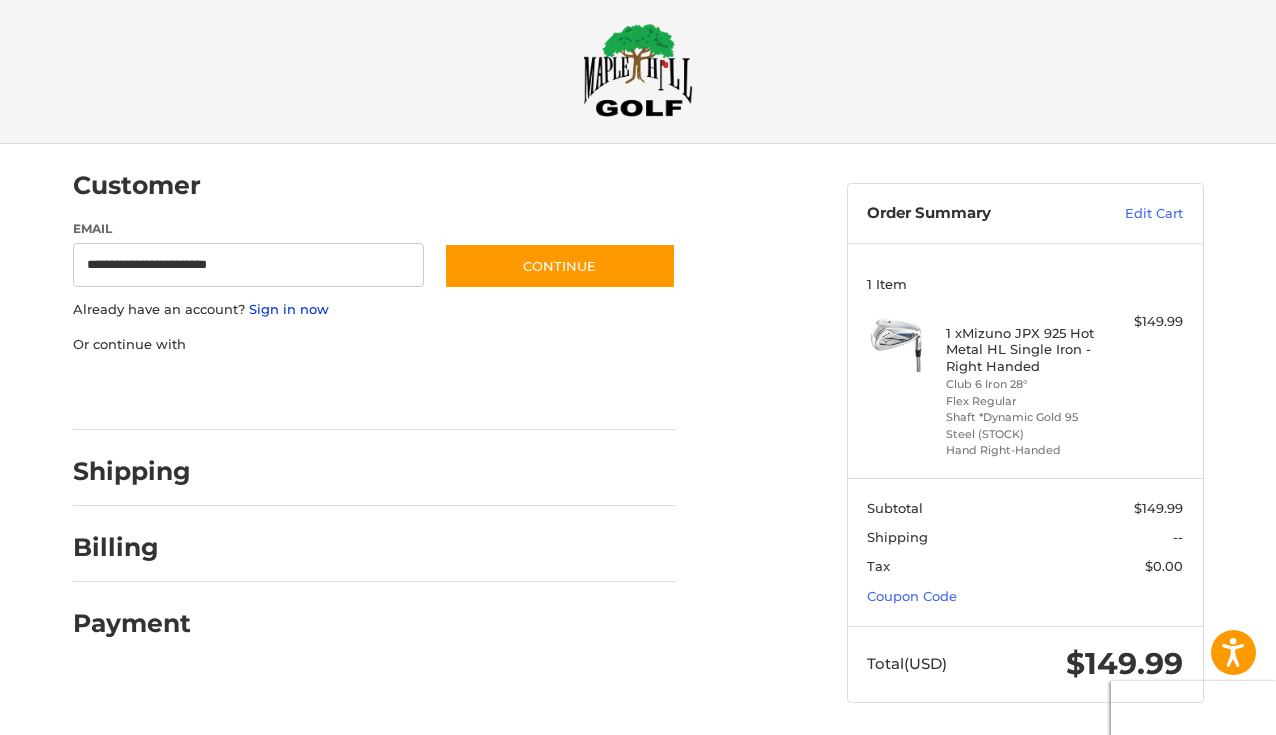 click on "Sign in now" at bounding box center [289, 309] 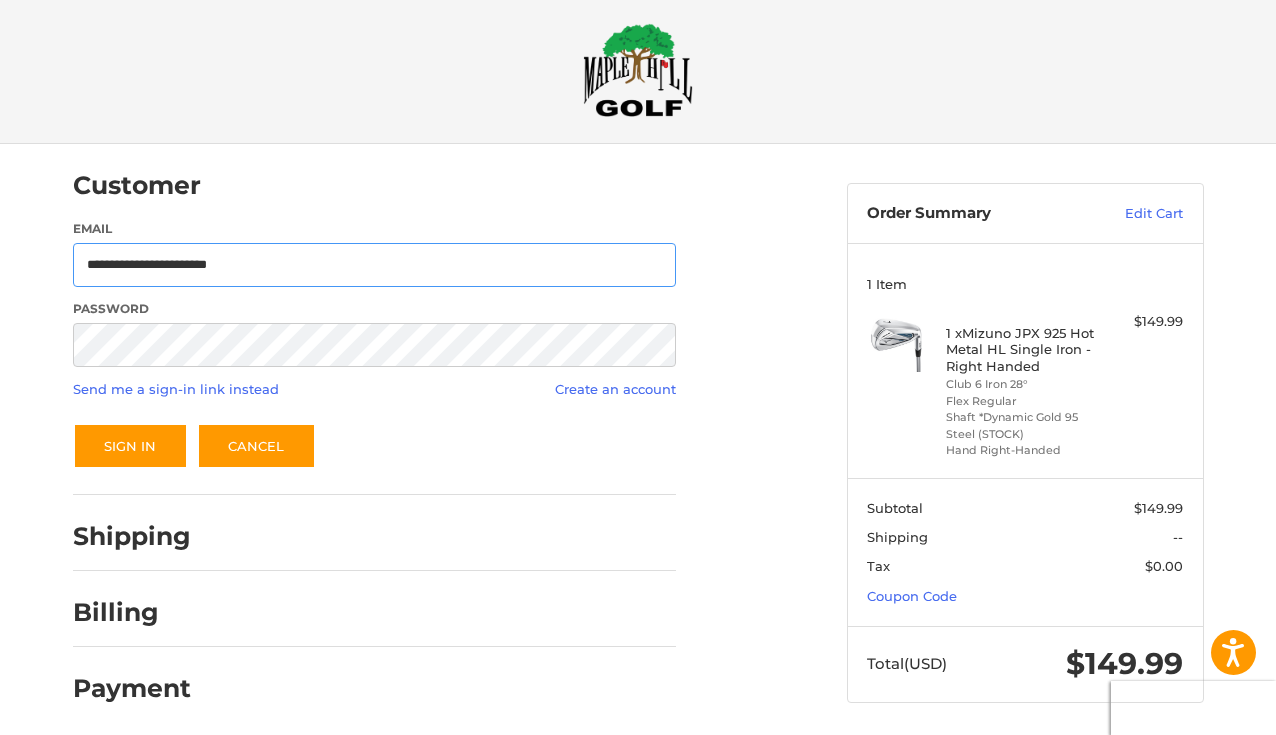 drag, startPoint x: 339, startPoint y: 268, endPoint x: 29, endPoint y: 262, distance: 310.05804 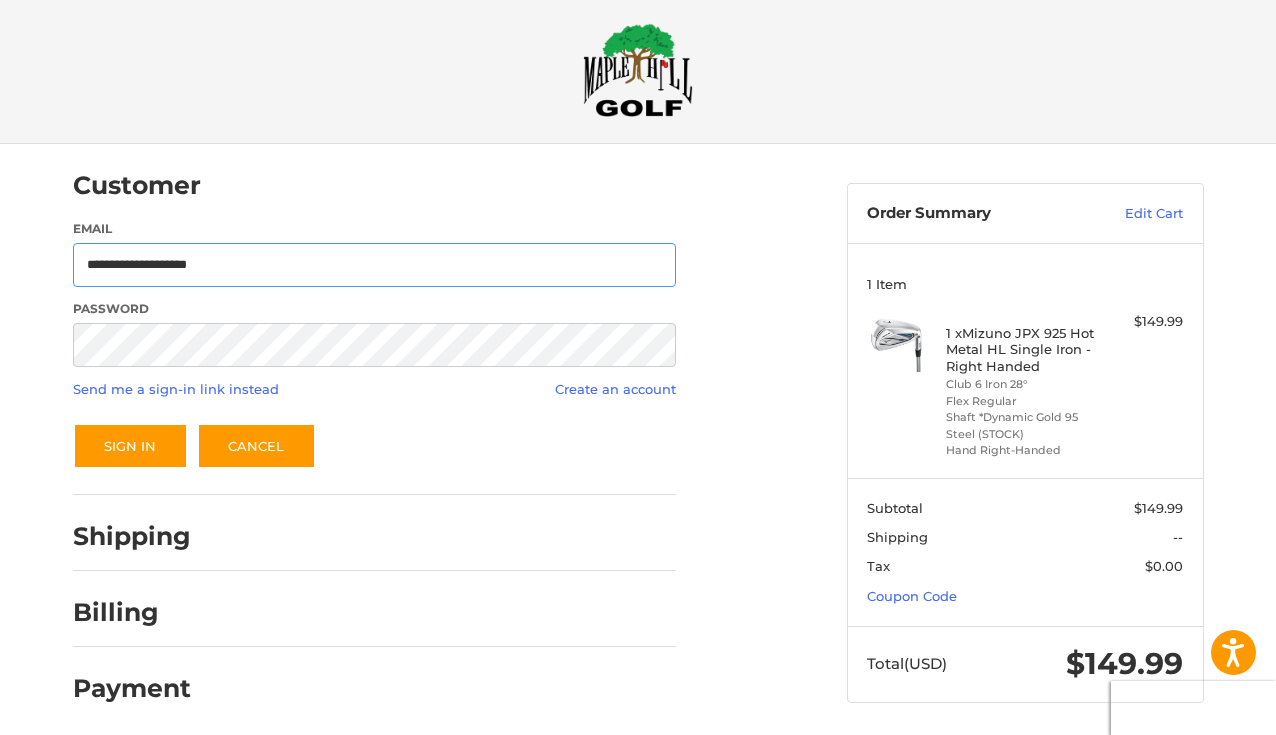 type on "**********" 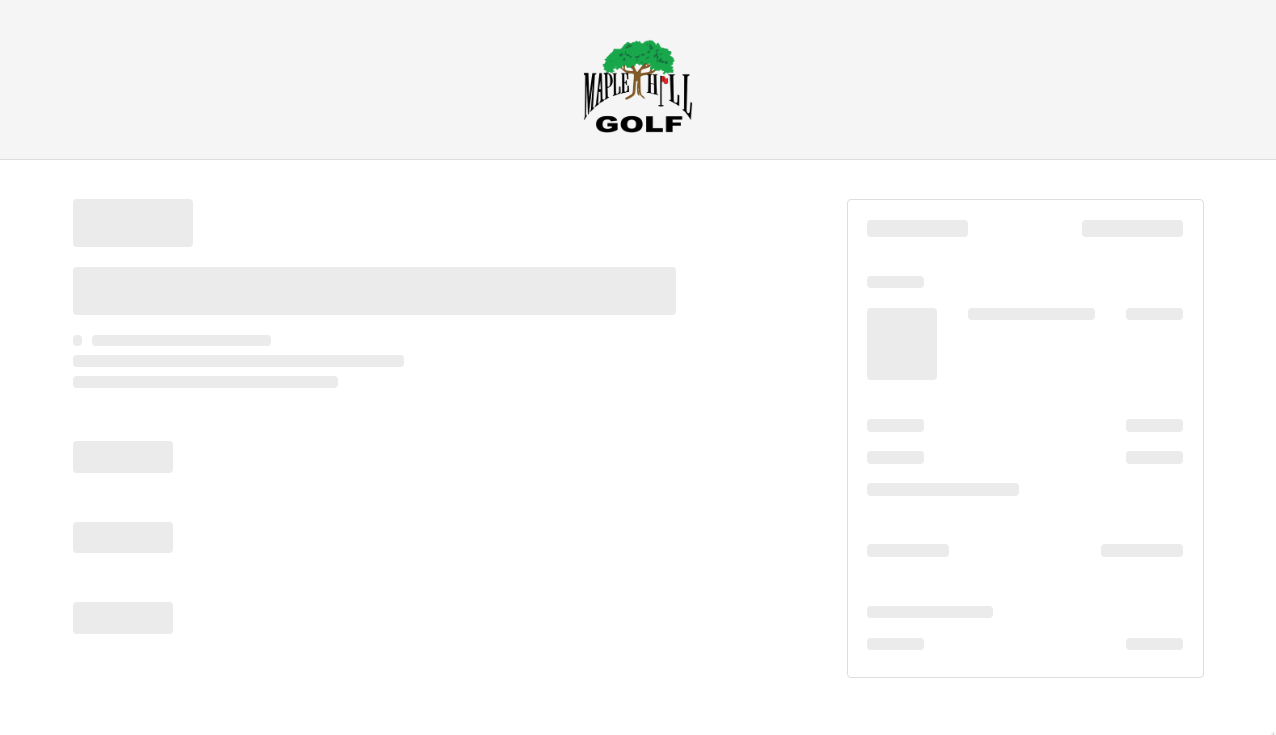 scroll, scrollTop: 0, scrollLeft: 0, axis: both 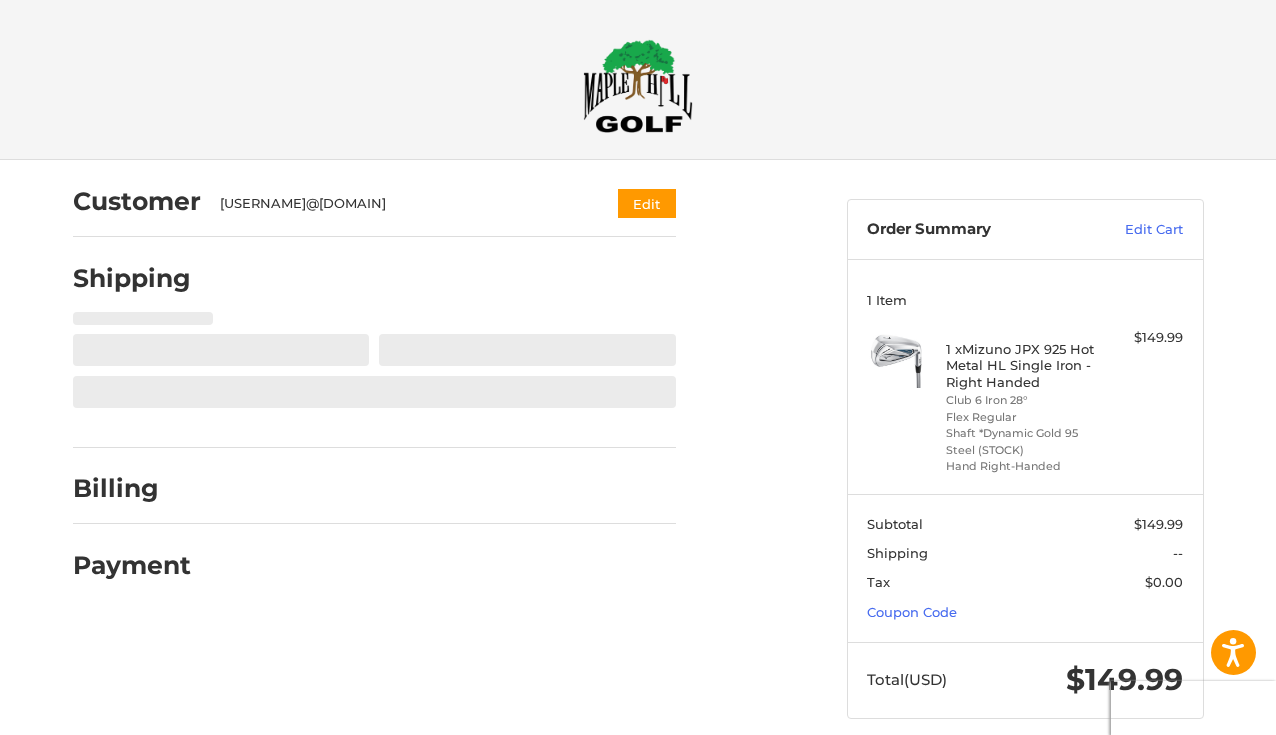 select on "**" 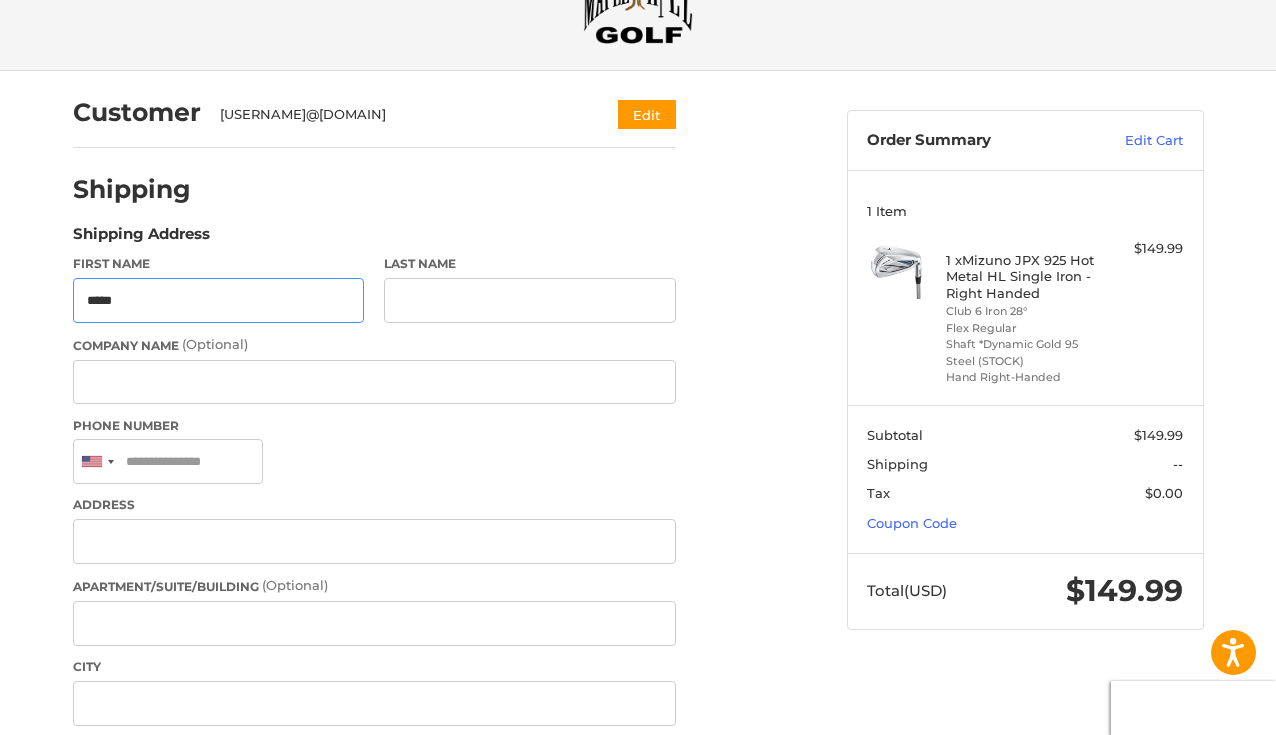type on "*****" 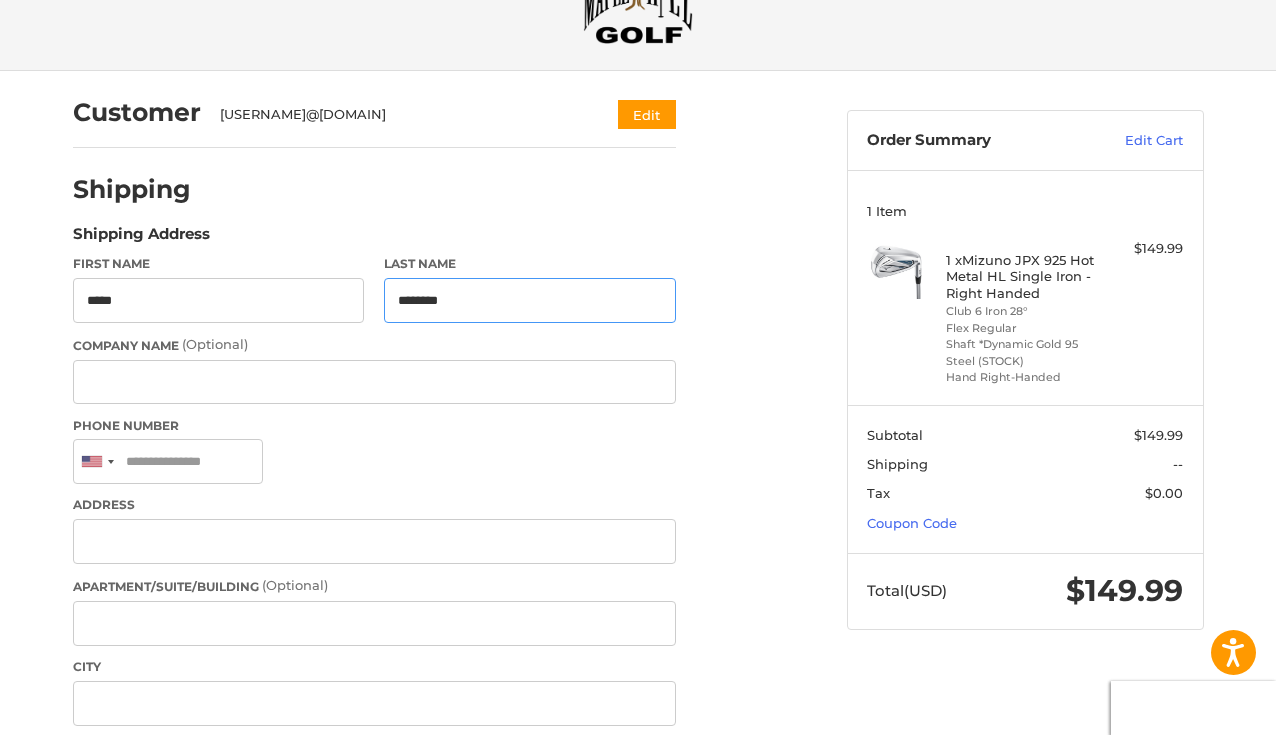 type on "********" 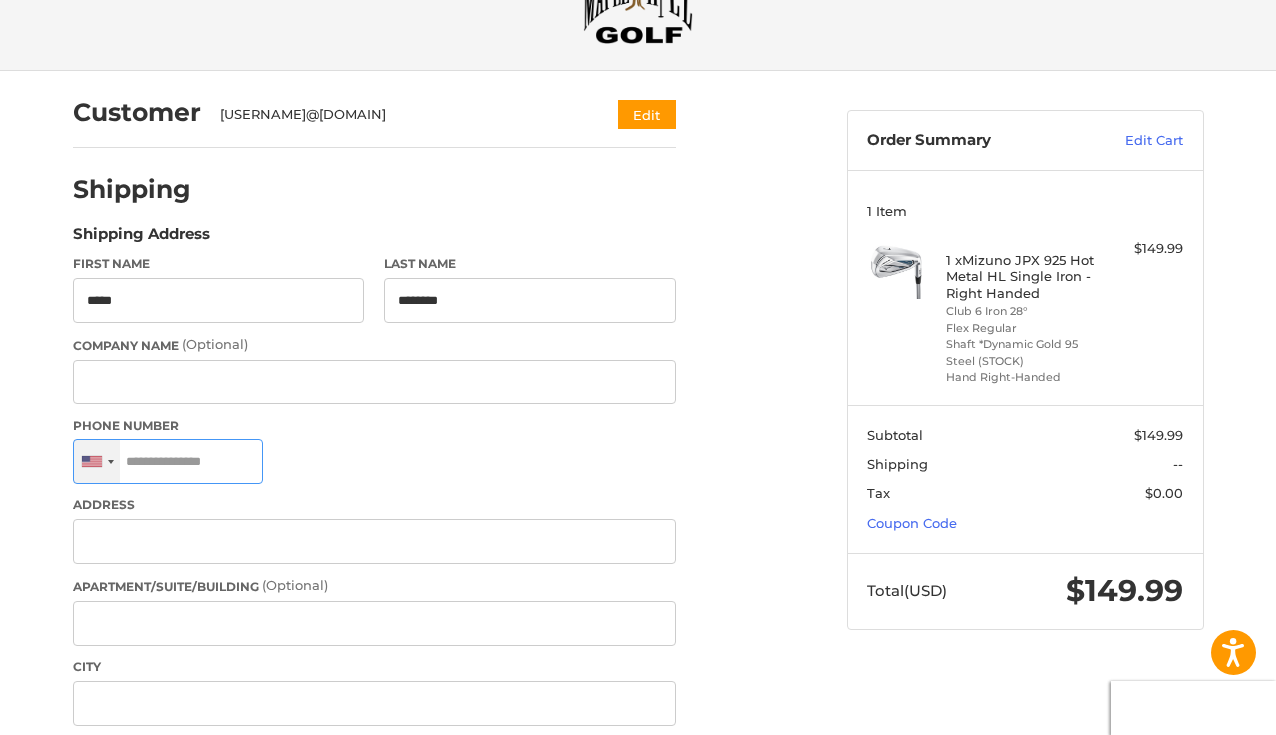 drag, startPoint x: 247, startPoint y: 463, endPoint x: 84, endPoint y: 463, distance: 163 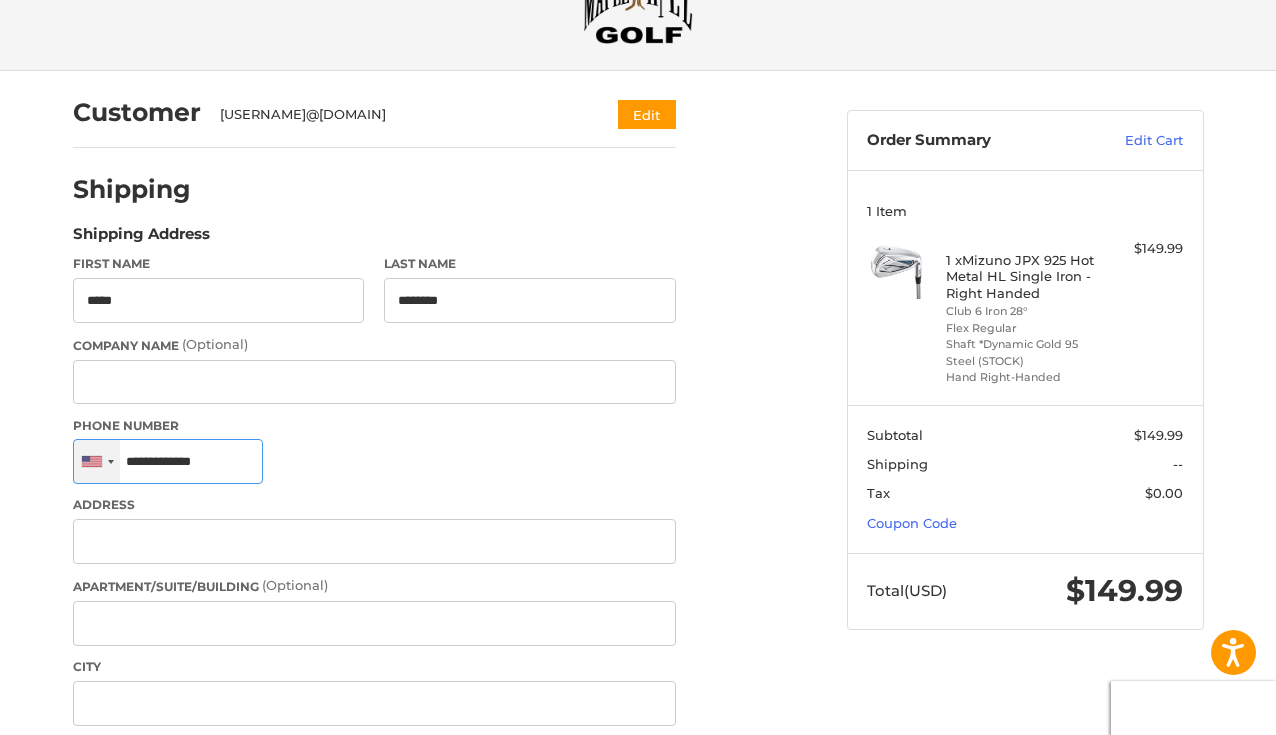 type on "**********" 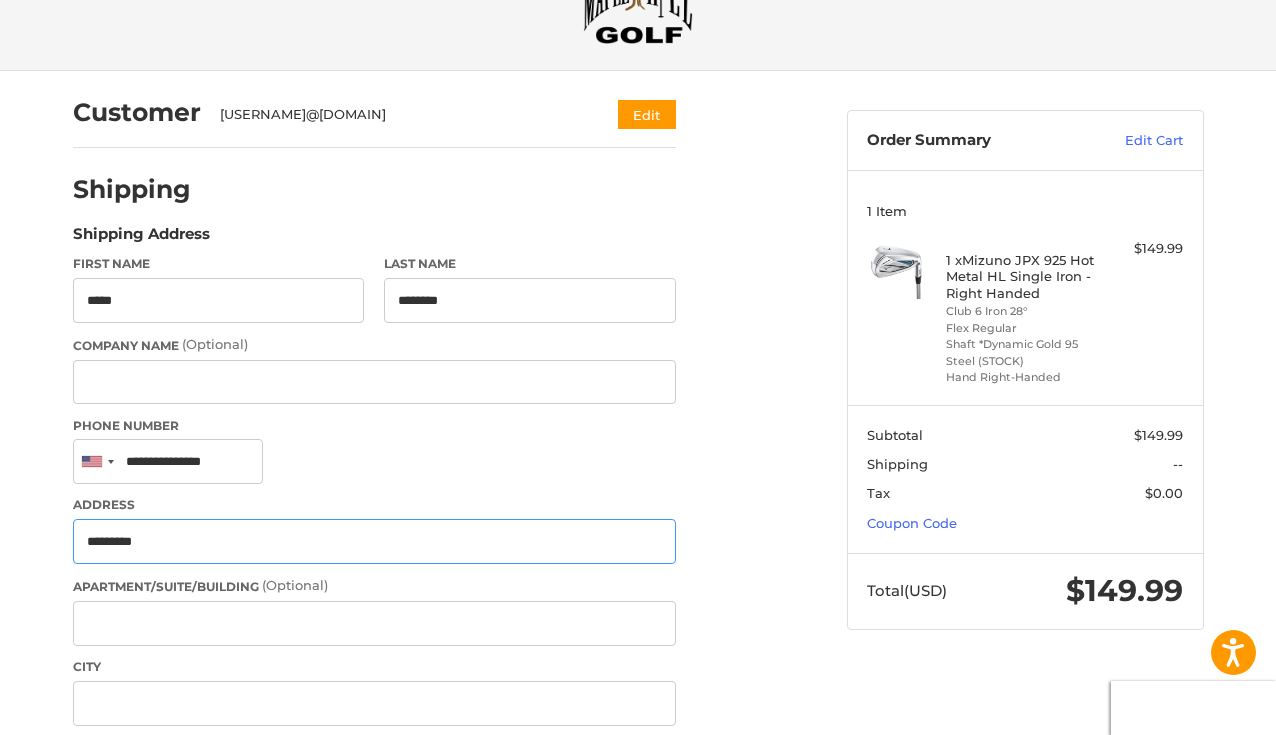 type on "**********" 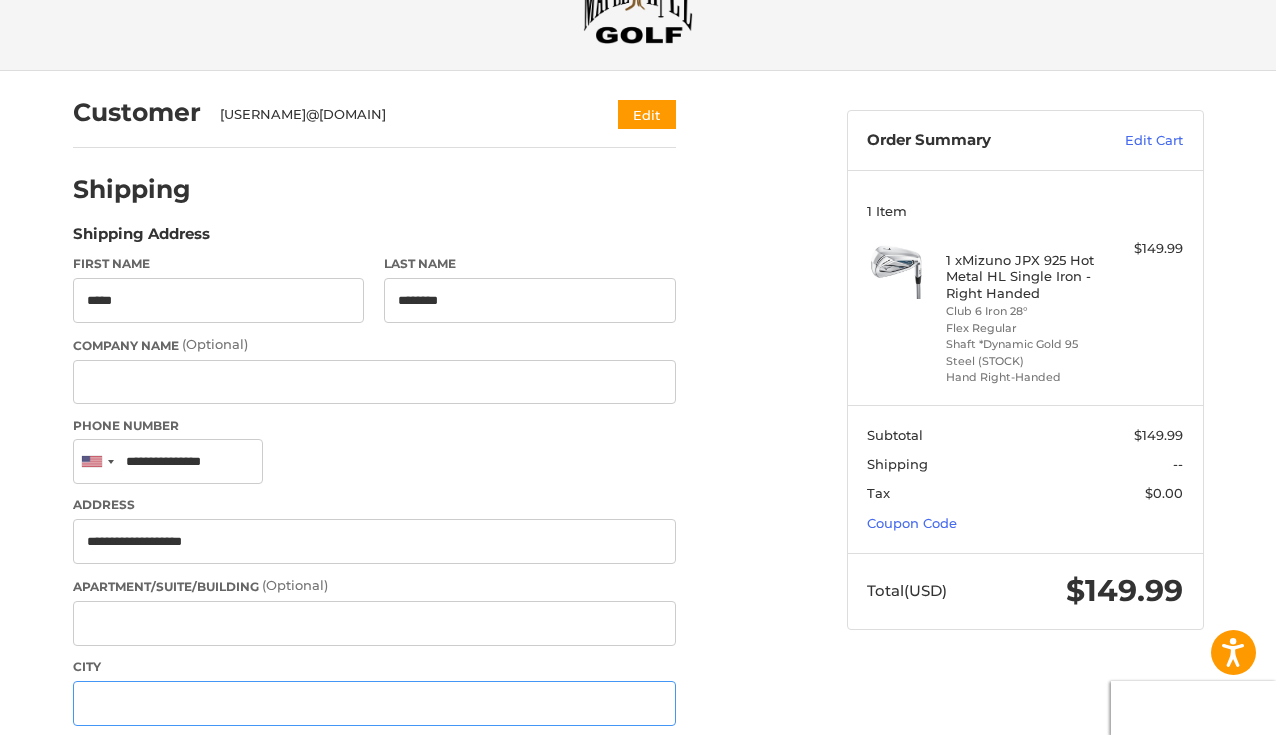 type on "*******" 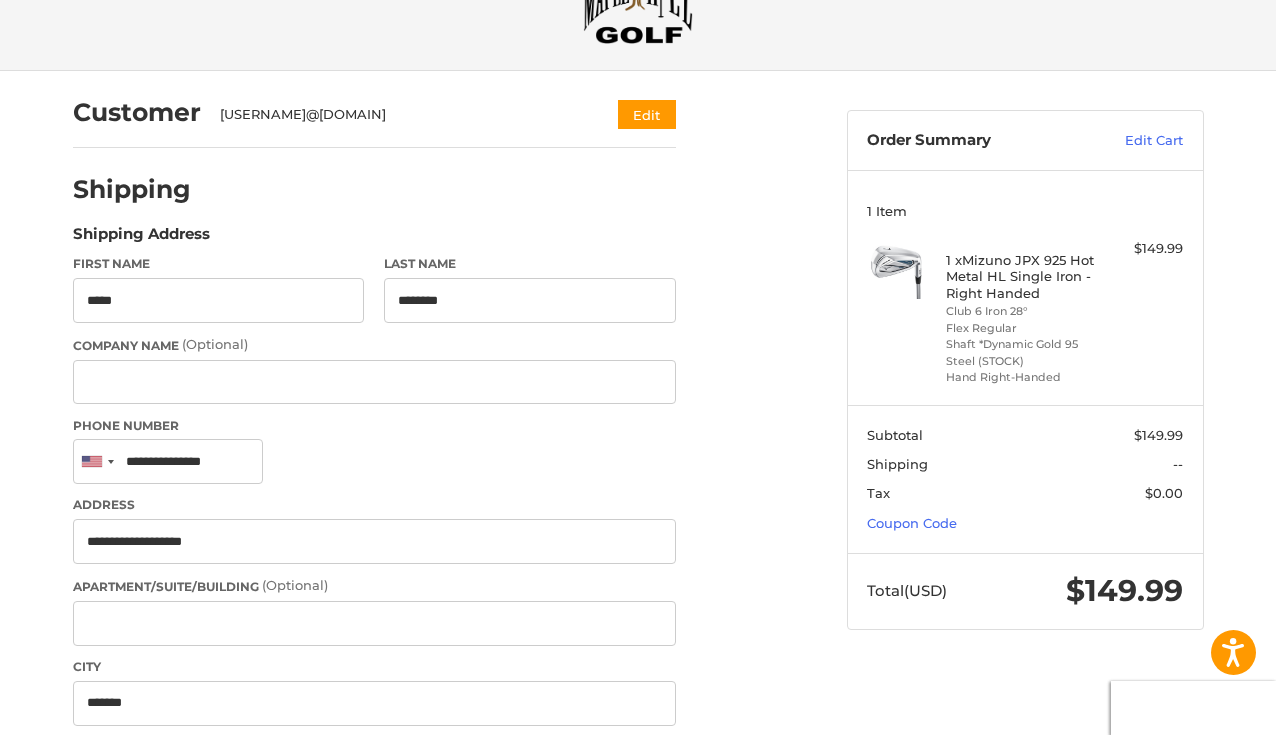 select on "**" 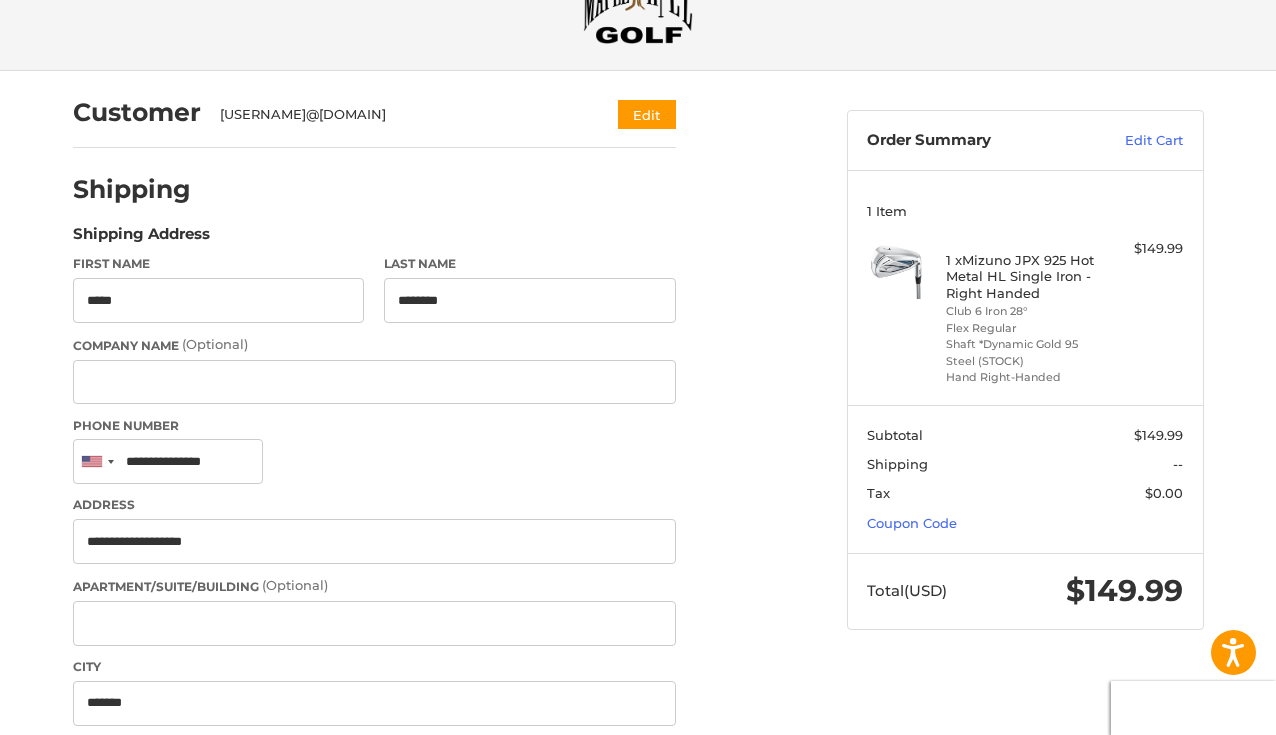 type on "*****" 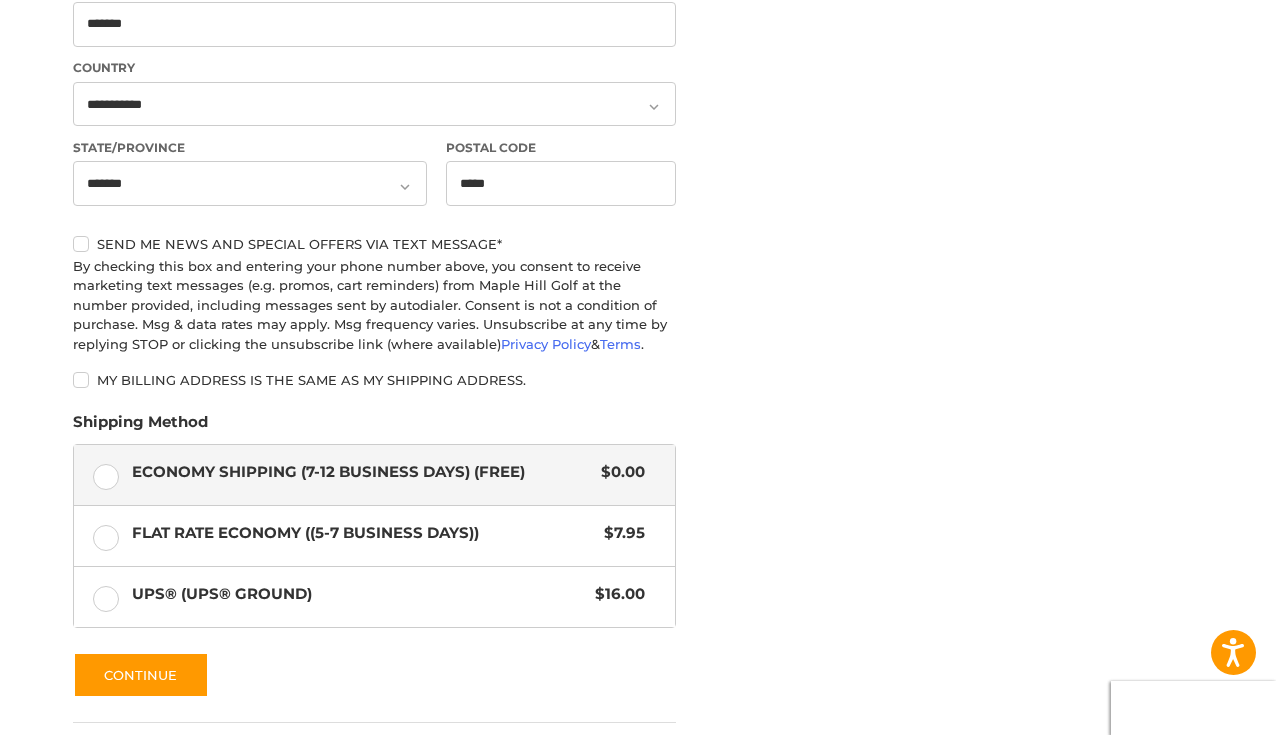 scroll, scrollTop: 854, scrollLeft: 0, axis: vertical 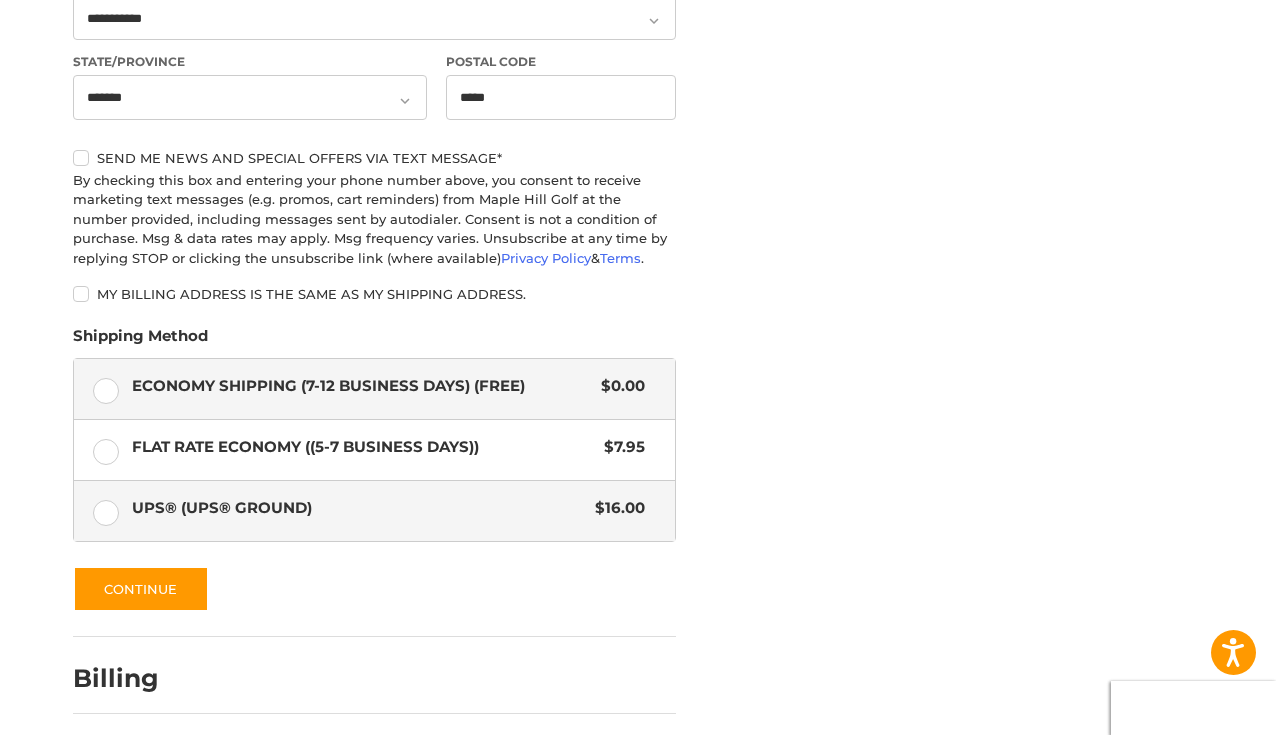 click on "UPS® (UPS® Ground) $16.00" at bounding box center (374, 511) 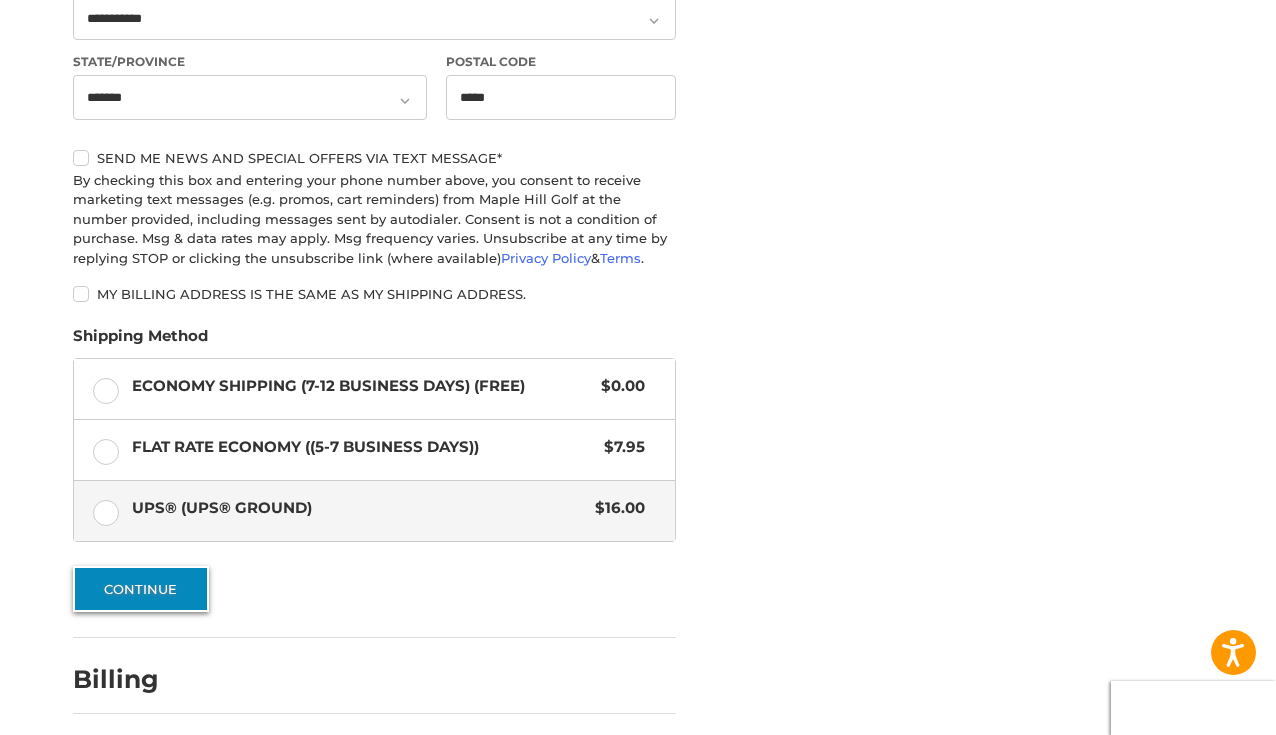click on "Continue" at bounding box center [141, 589] 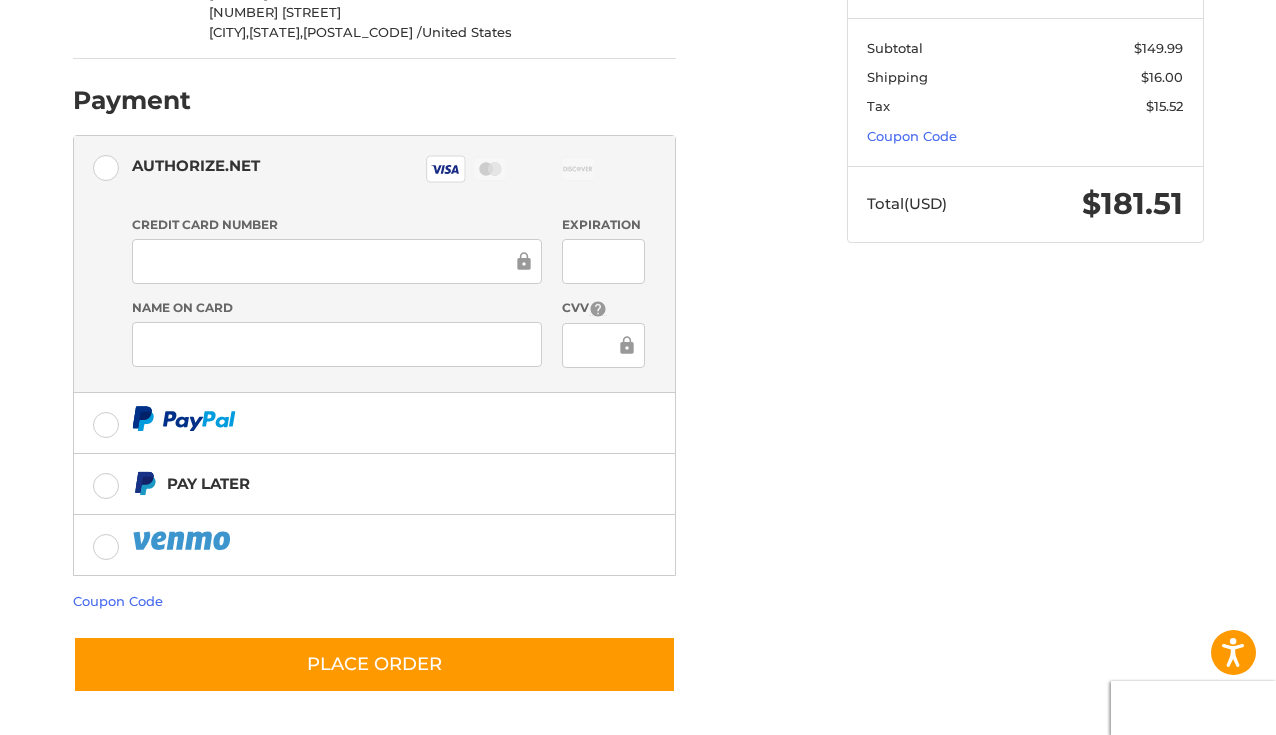 scroll, scrollTop: 474, scrollLeft: 0, axis: vertical 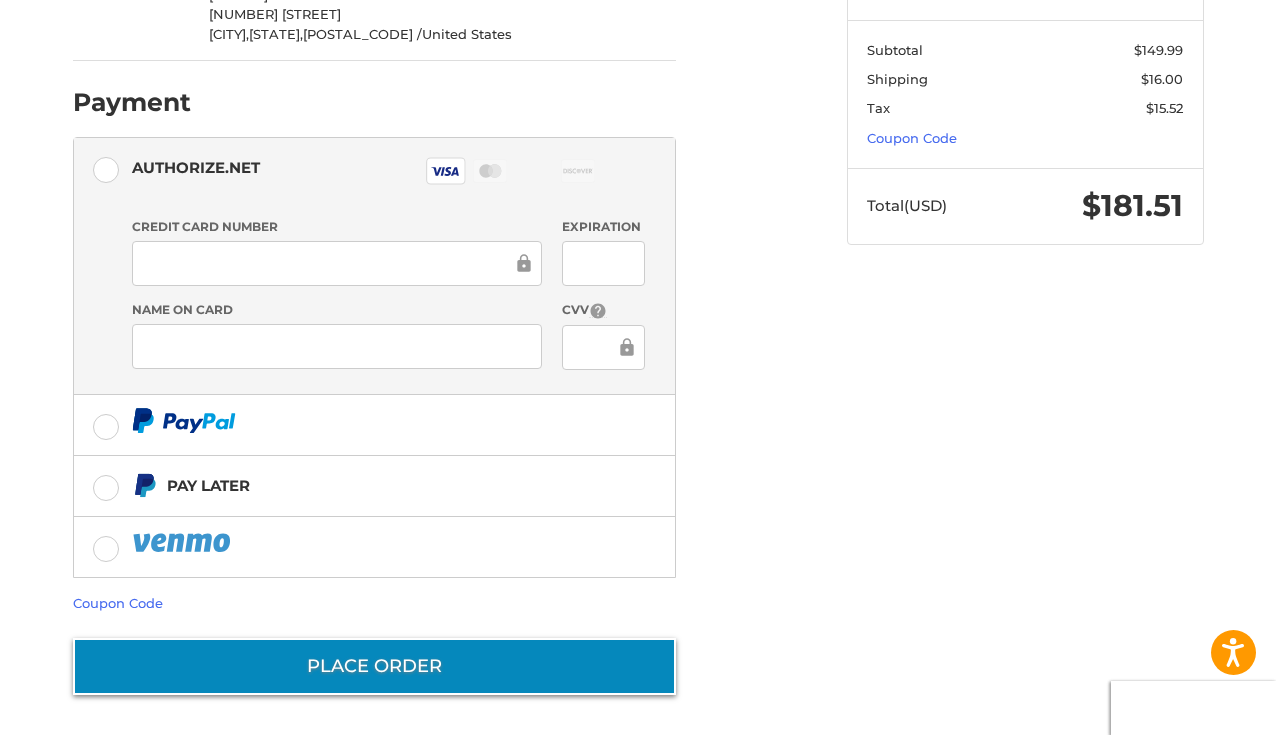 click on "Place Order" at bounding box center [374, 666] 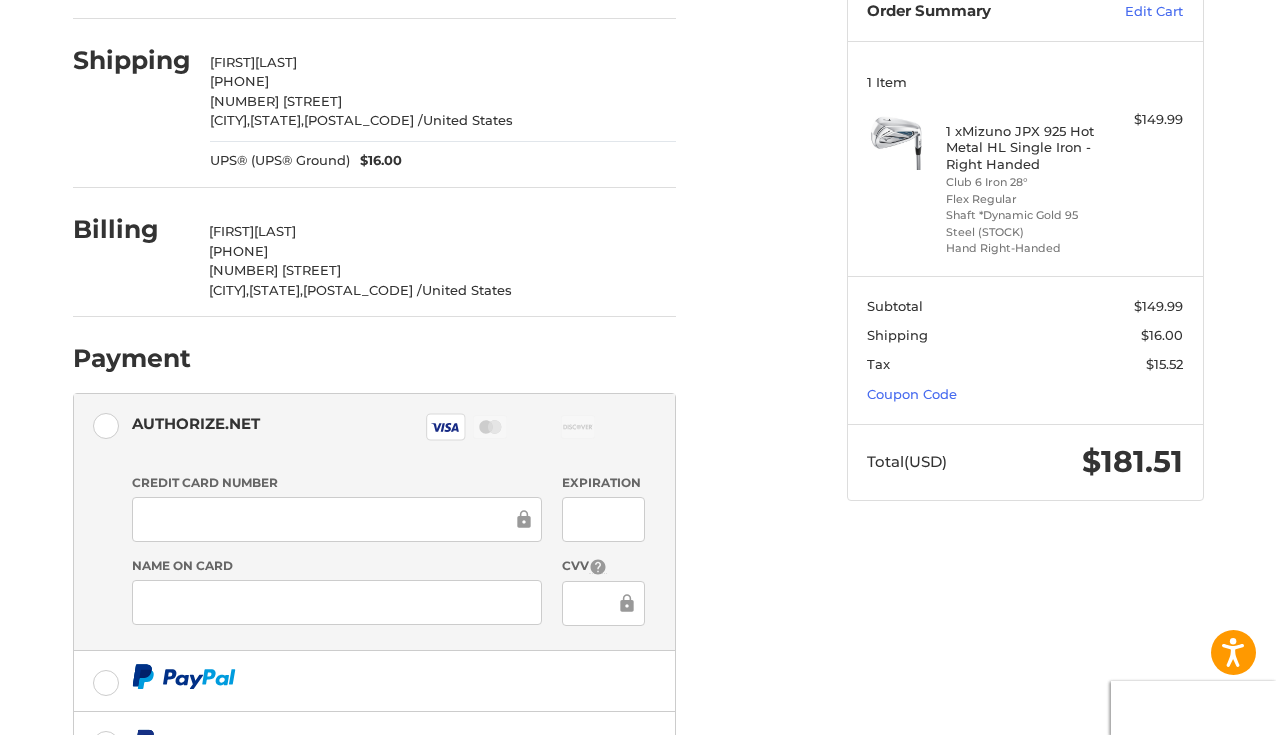 scroll, scrollTop: 216, scrollLeft: 0, axis: vertical 